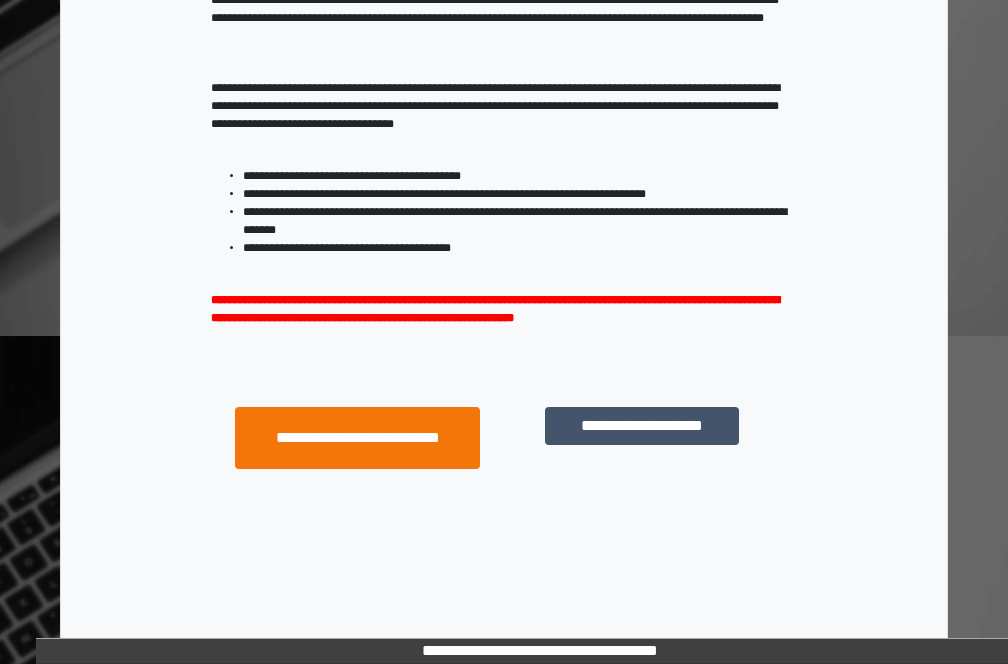 scroll, scrollTop: 332, scrollLeft: 0, axis: vertical 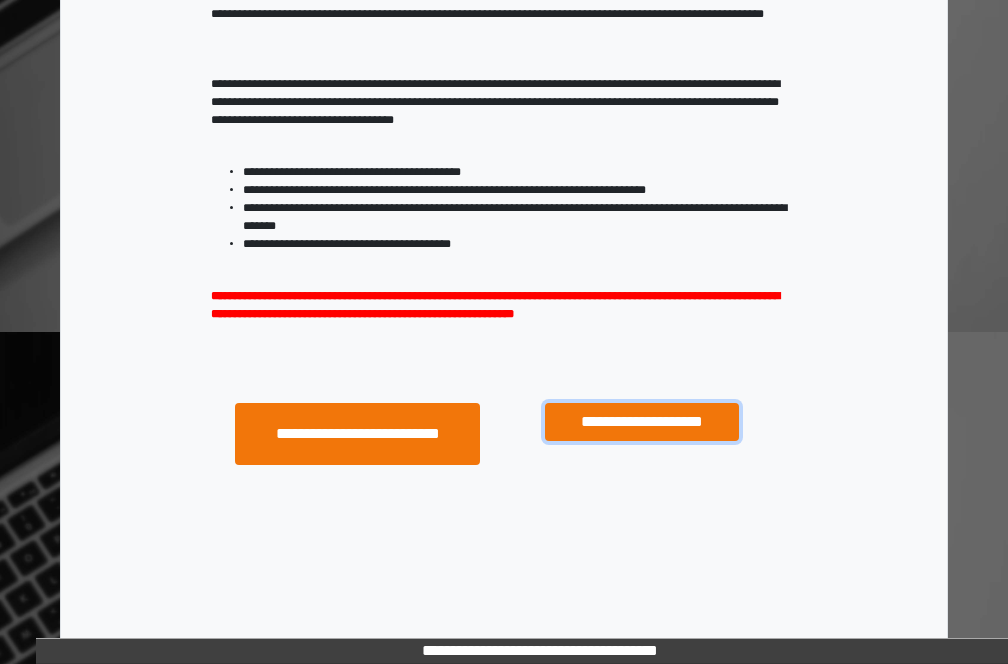 click on "**********" at bounding box center (642, 422) 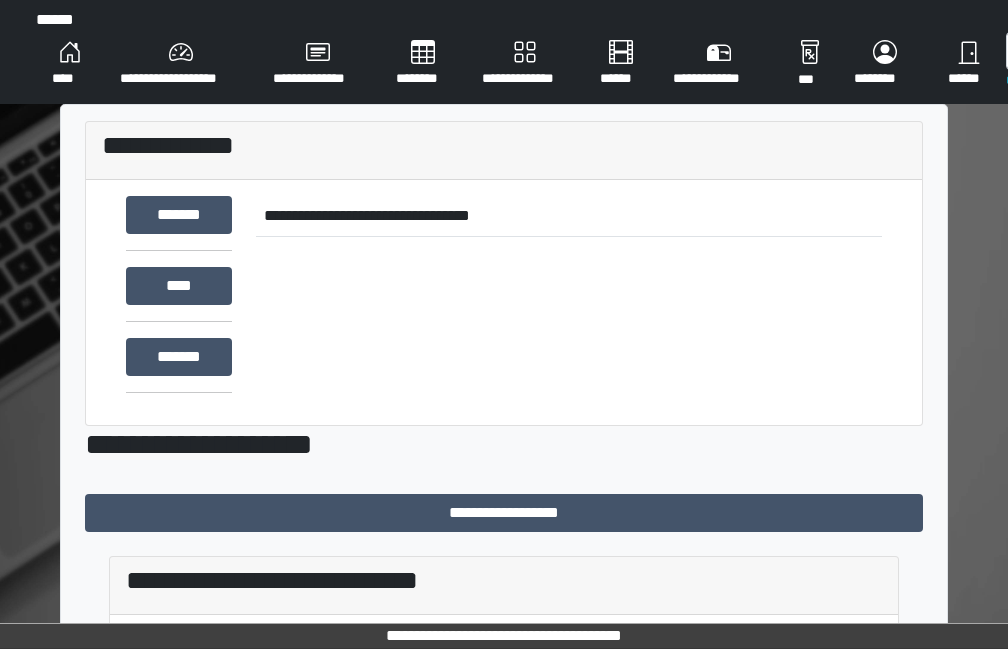 scroll, scrollTop: 316, scrollLeft: 0, axis: vertical 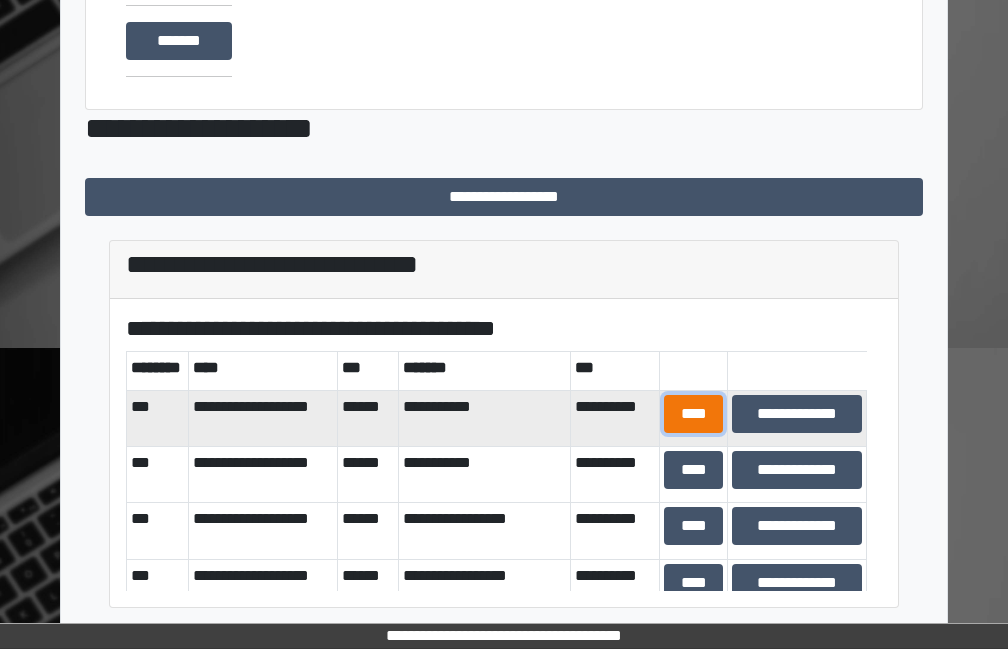 click on "****" at bounding box center (694, 414) 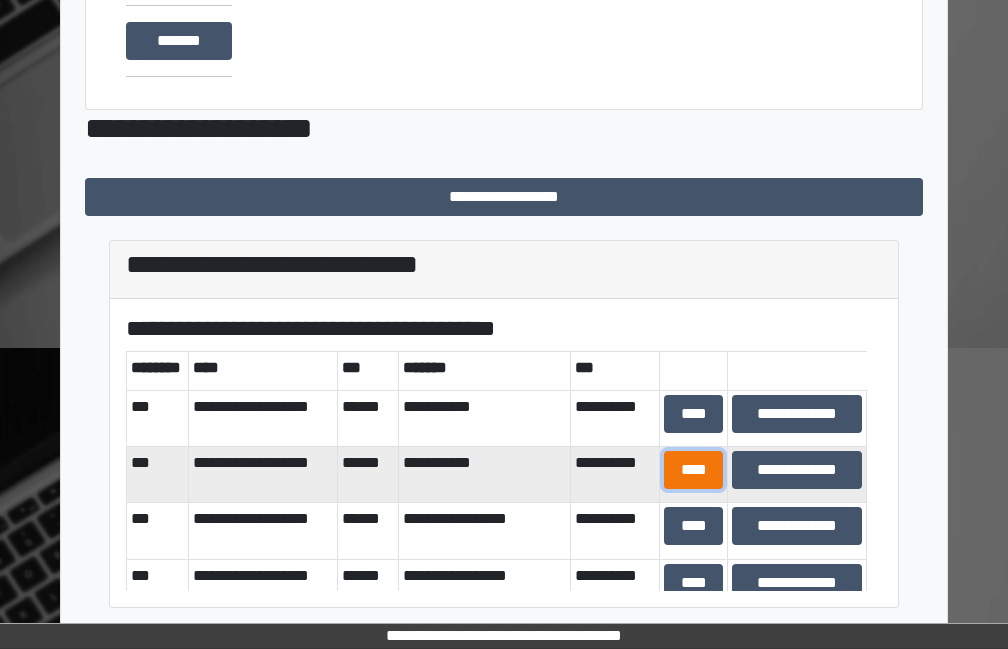 click on "****" at bounding box center [694, 470] 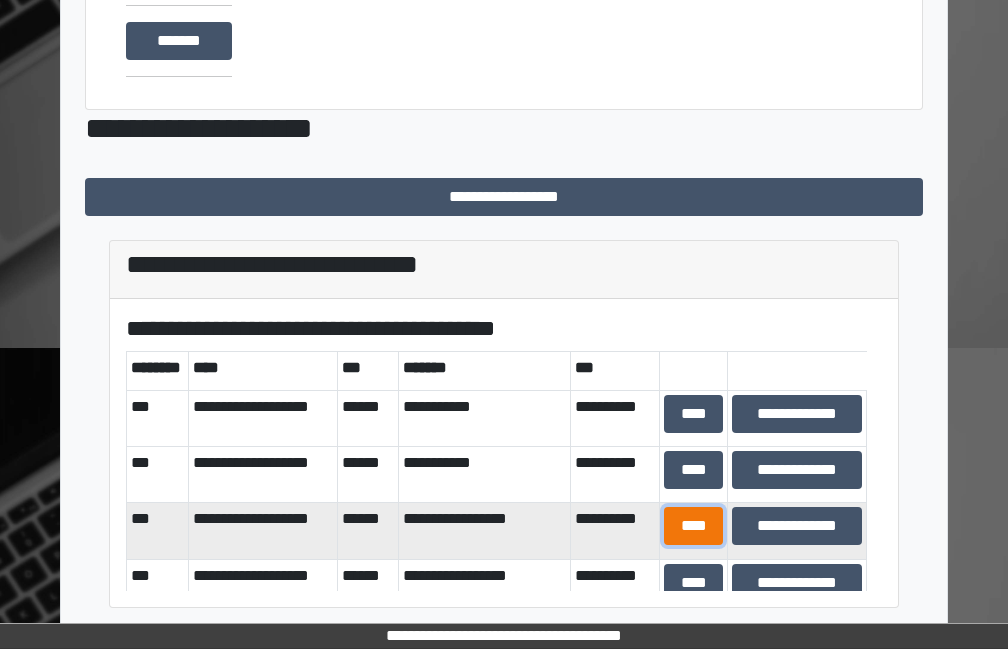 click on "****" at bounding box center (694, 526) 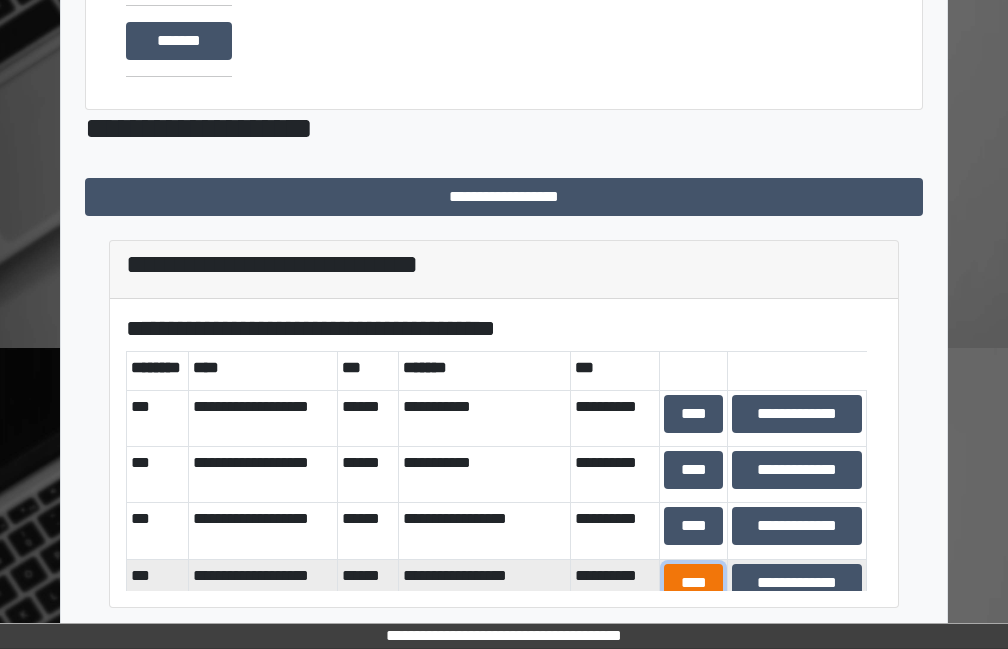 click on "****" at bounding box center [694, 583] 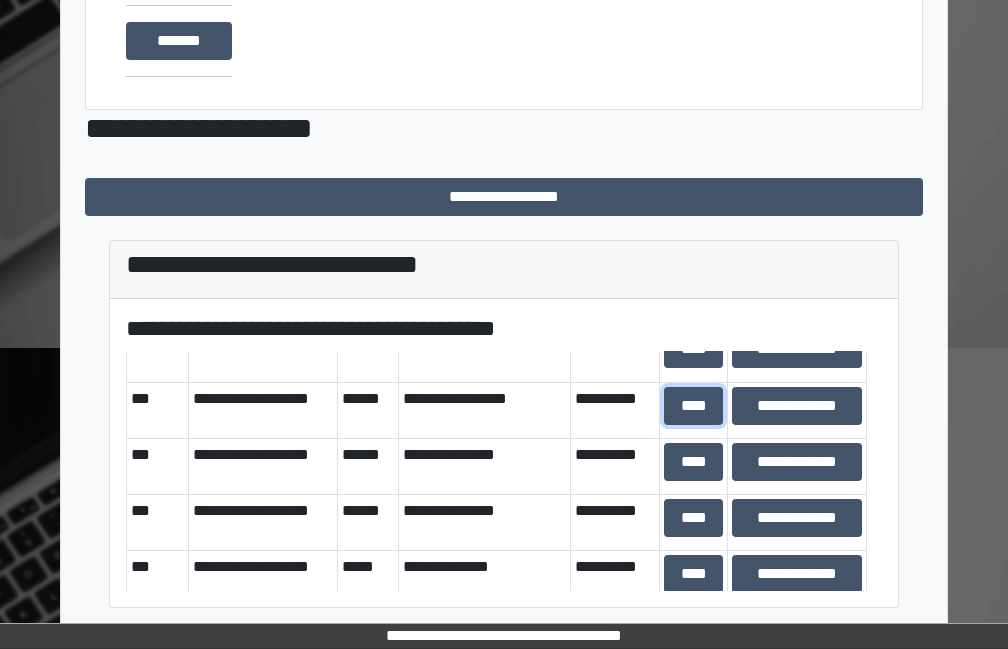 scroll, scrollTop: 191, scrollLeft: 0, axis: vertical 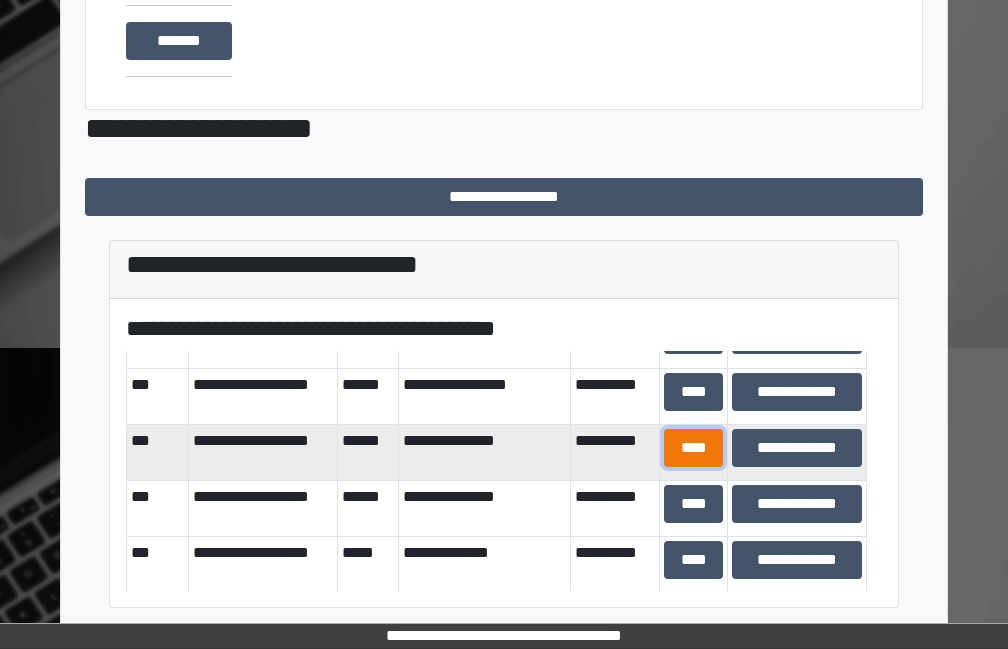click on "****" at bounding box center (694, 448) 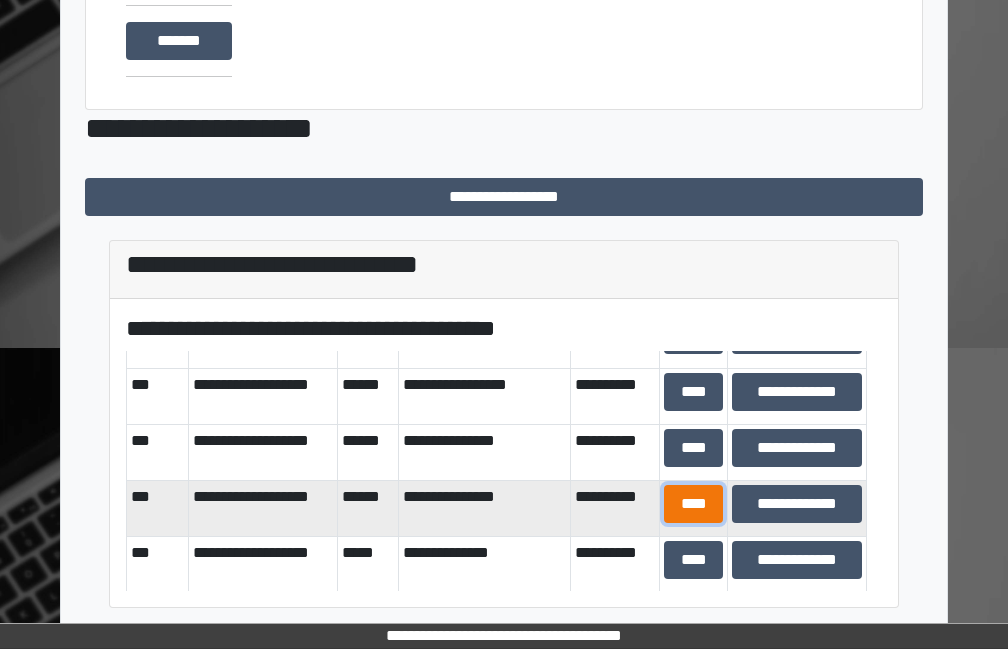 click on "****" at bounding box center (694, 504) 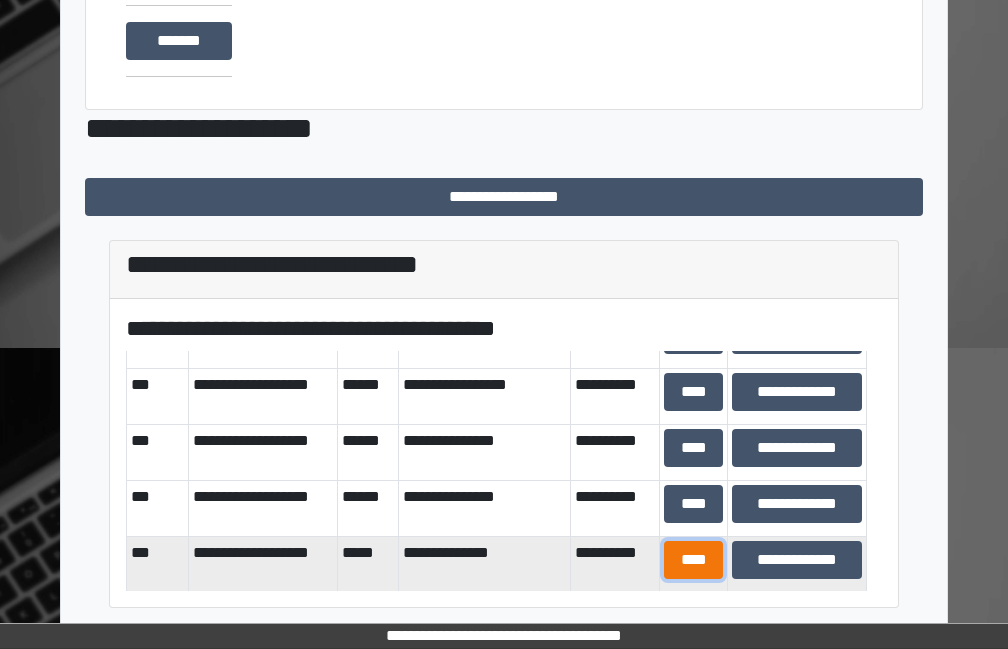 click on "****" at bounding box center (694, 560) 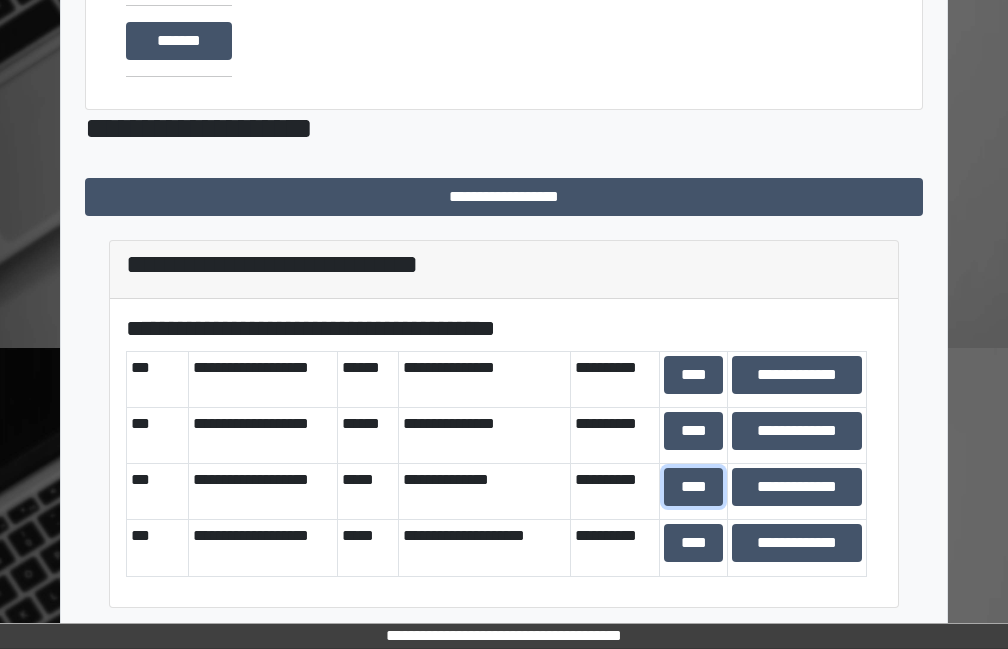 scroll, scrollTop: 266, scrollLeft: 0, axis: vertical 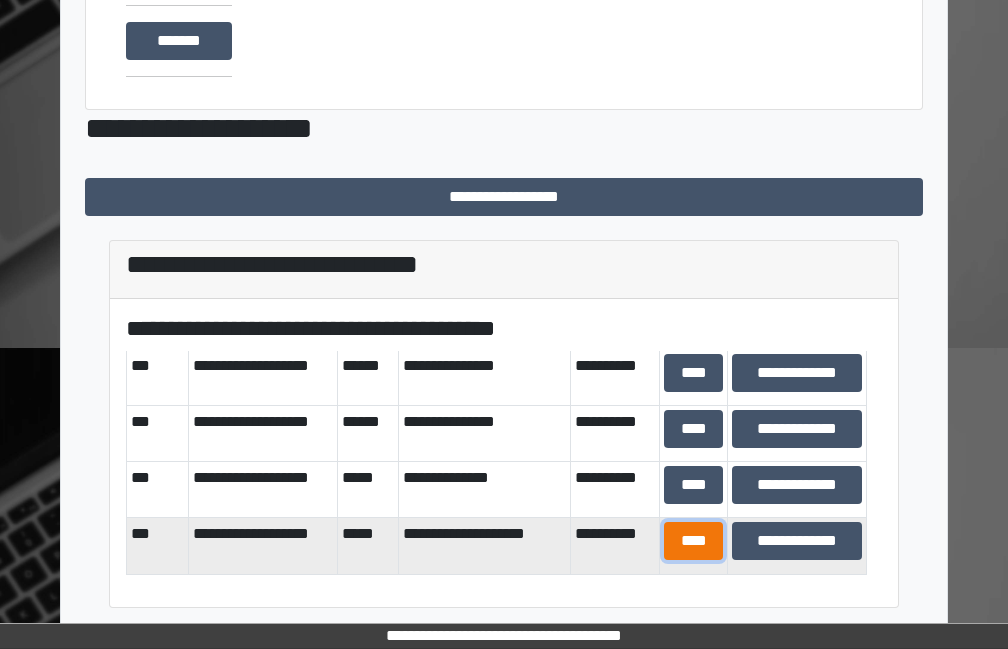 click on "****" at bounding box center [694, 541] 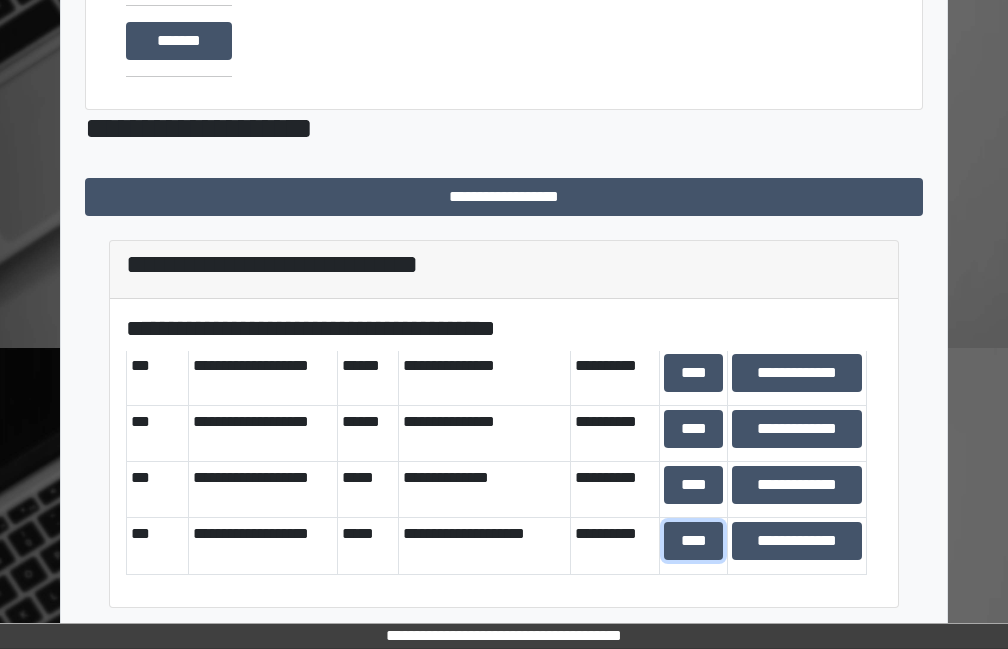 scroll, scrollTop: 0, scrollLeft: 0, axis: both 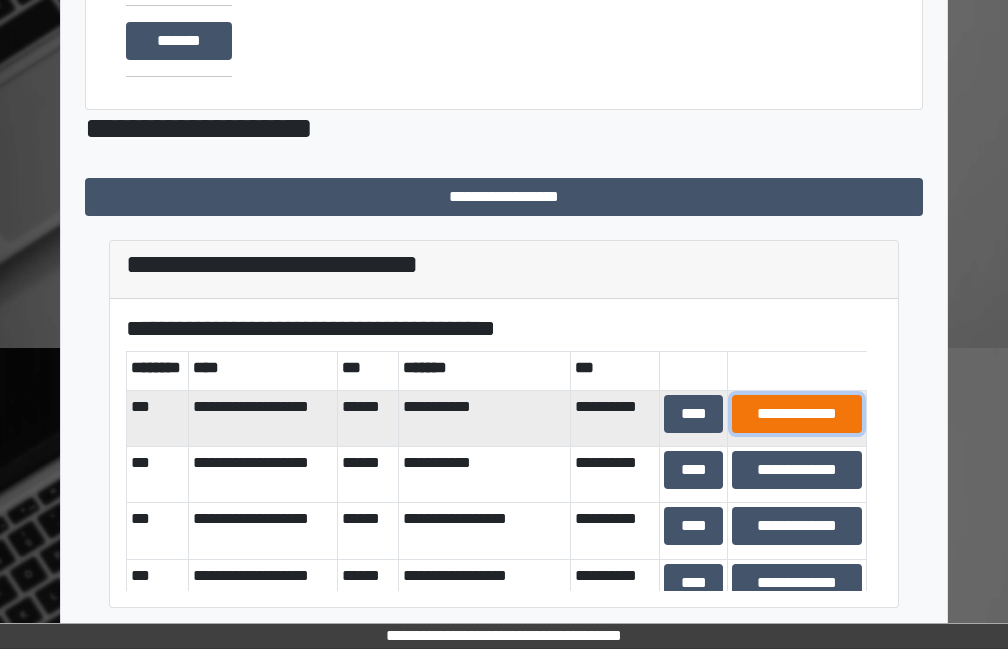 click on "**********" at bounding box center [797, 414] 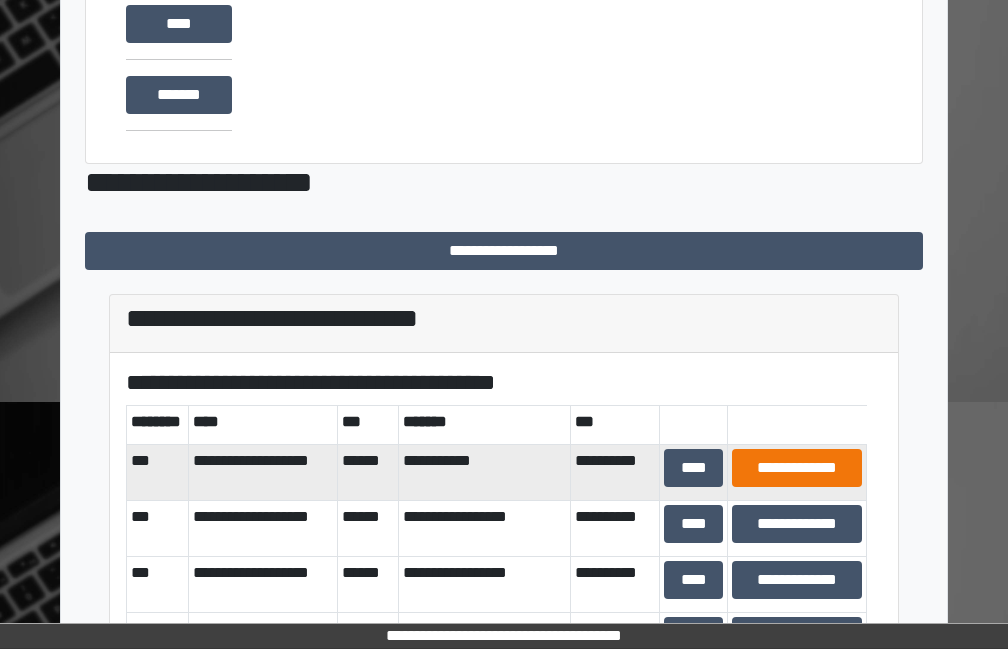 scroll, scrollTop: 316, scrollLeft: 0, axis: vertical 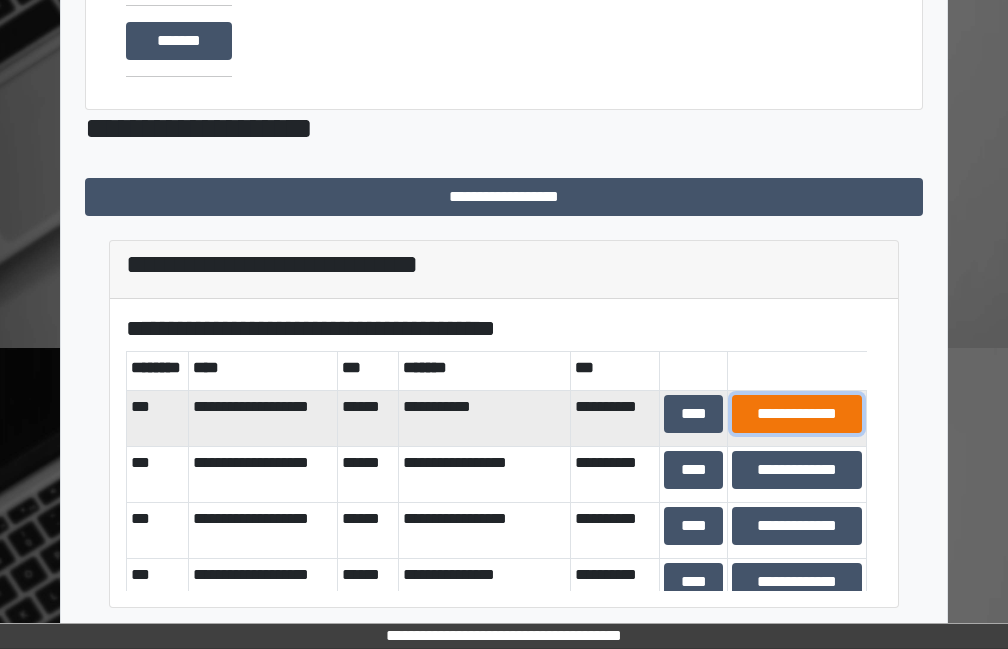 click on "**********" at bounding box center [797, 414] 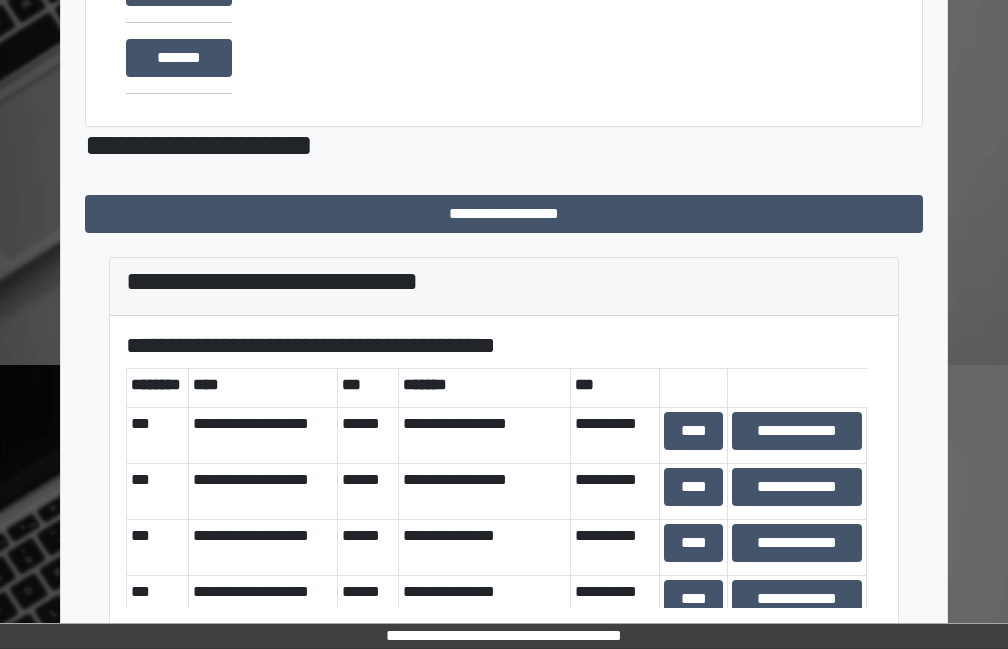 scroll, scrollTop: 316, scrollLeft: 0, axis: vertical 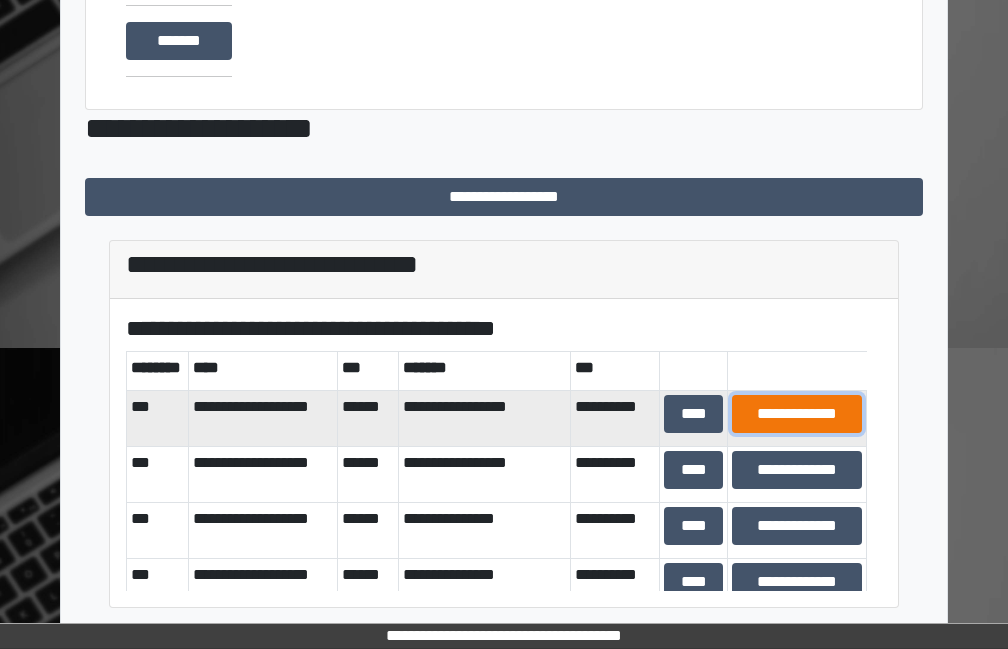 click on "**********" at bounding box center (797, 414) 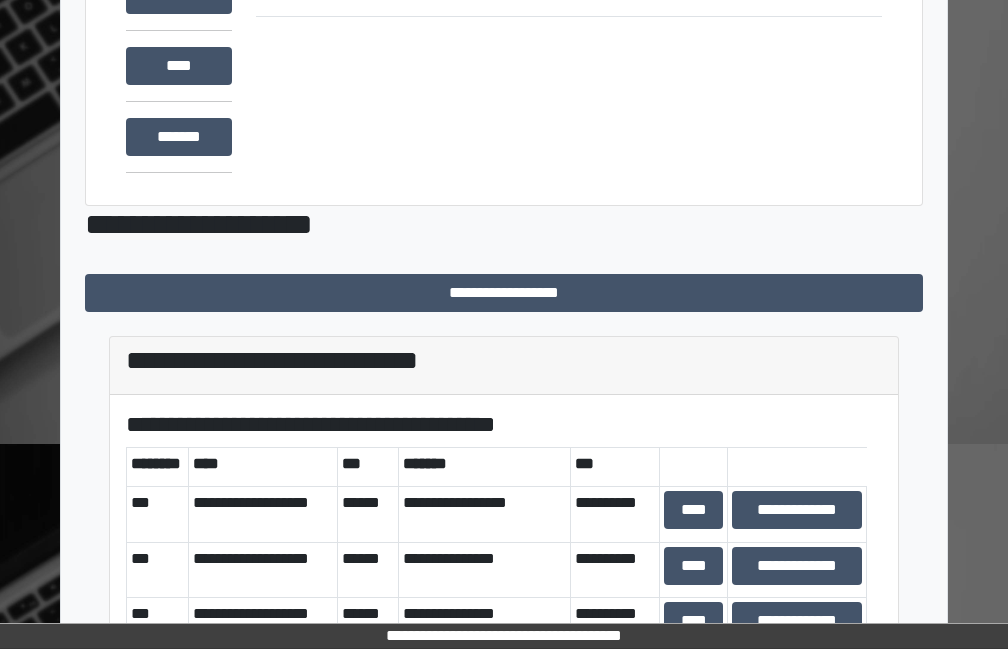 scroll, scrollTop: 316, scrollLeft: 0, axis: vertical 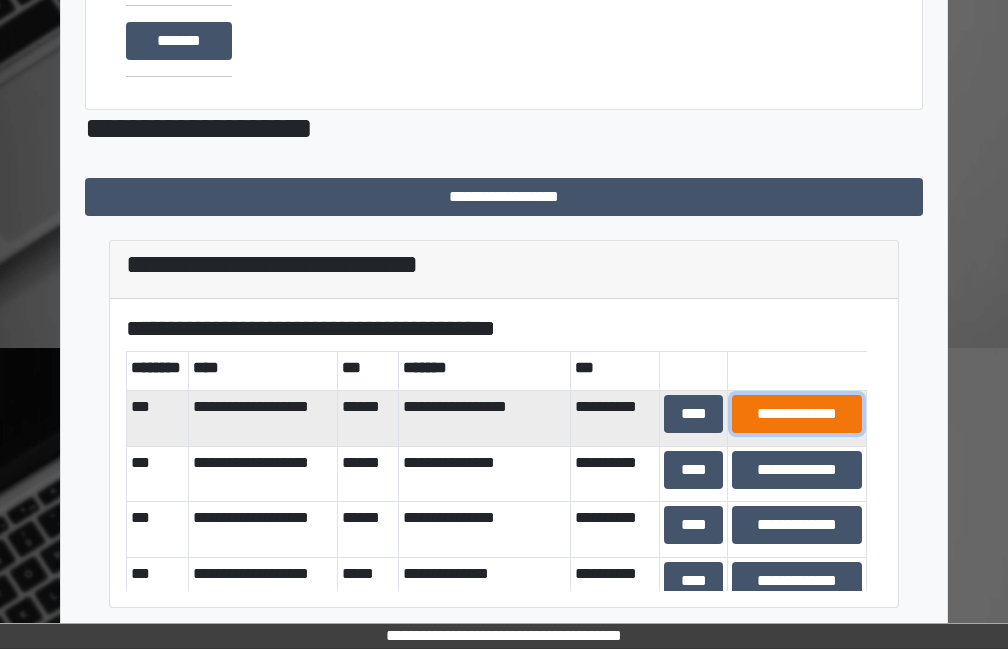 click on "**********" at bounding box center [797, 414] 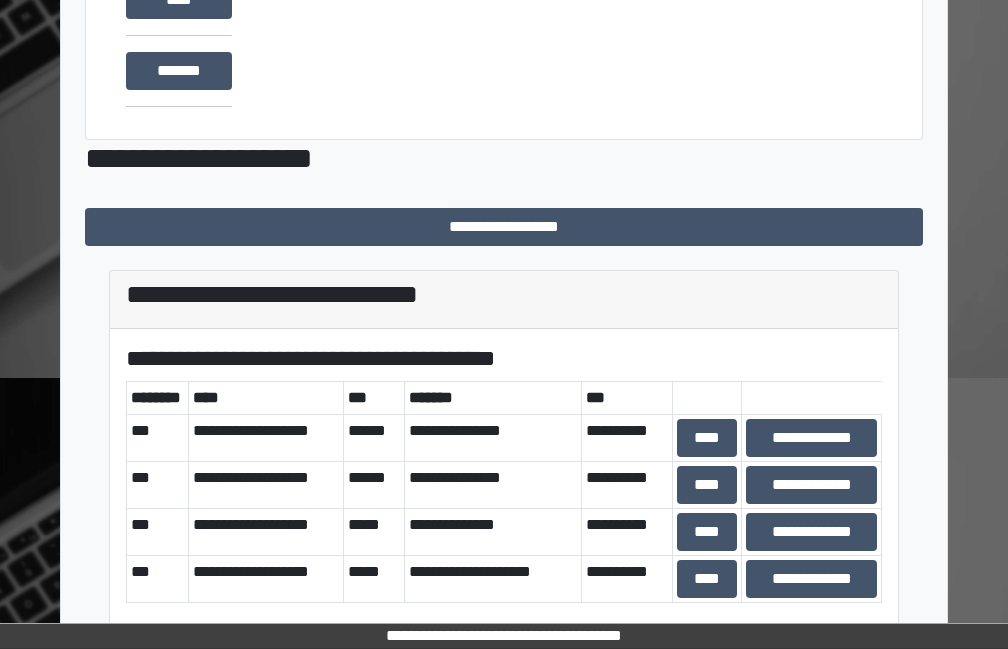scroll, scrollTop: 316, scrollLeft: 0, axis: vertical 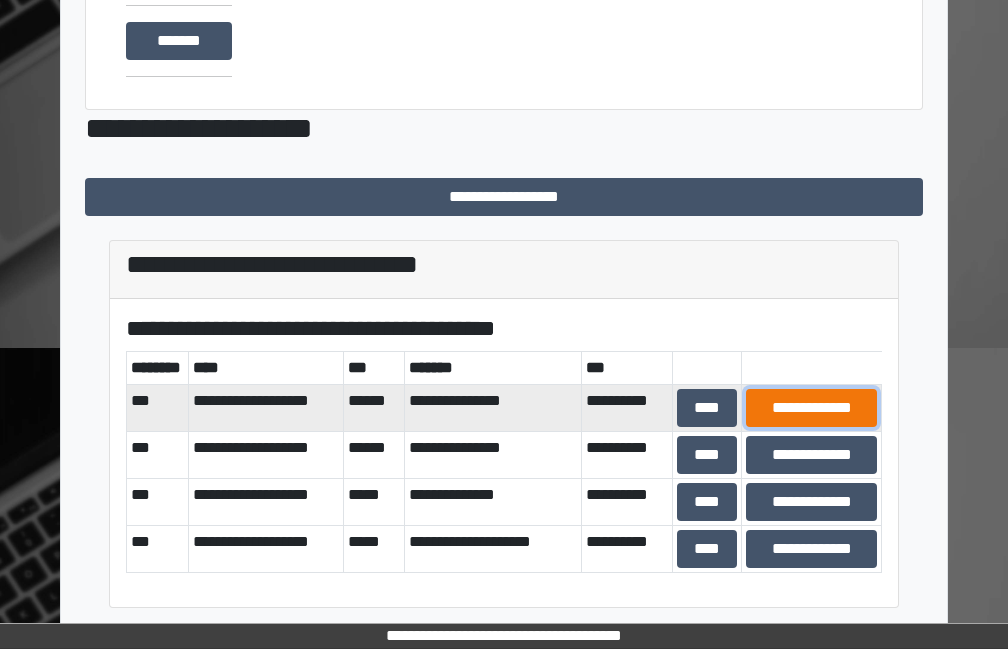 click on "**********" at bounding box center (811, 408) 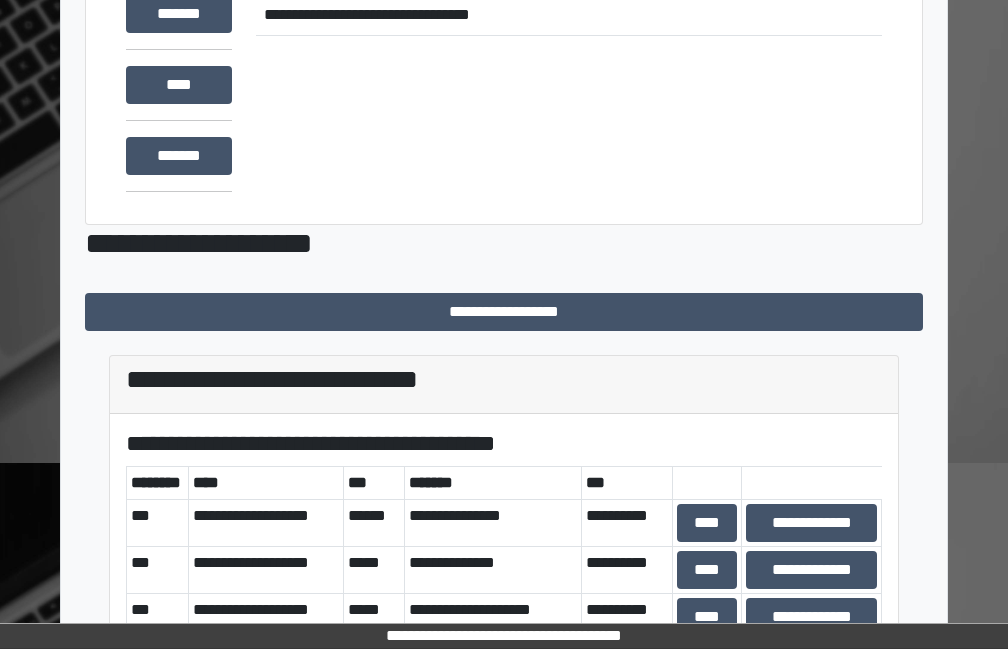 scroll, scrollTop: 316, scrollLeft: 0, axis: vertical 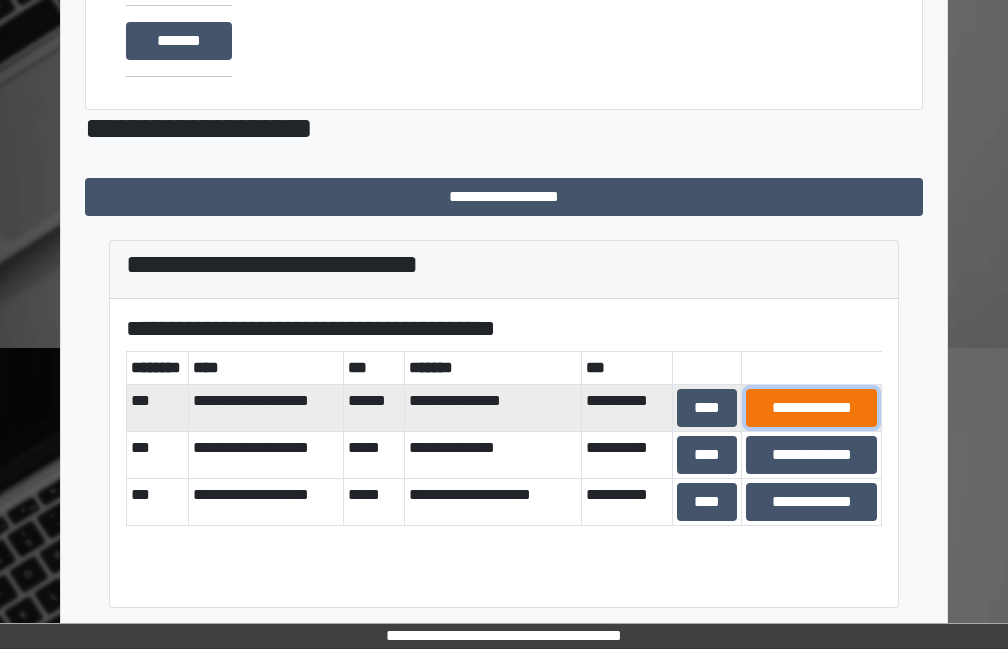 click on "**********" at bounding box center [811, 408] 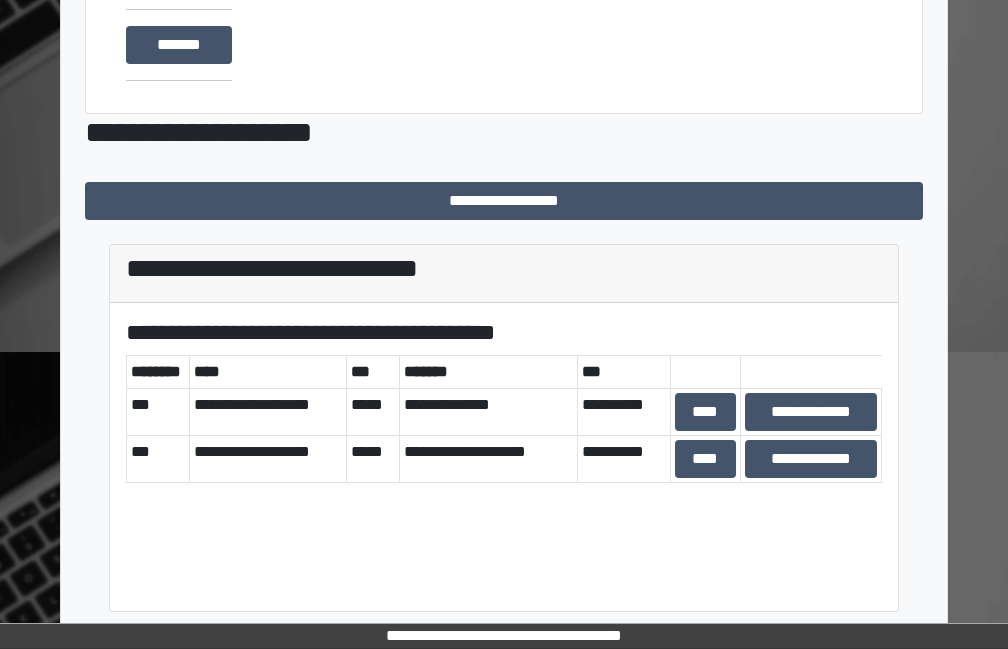 scroll, scrollTop: 316, scrollLeft: 0, axis: vertical 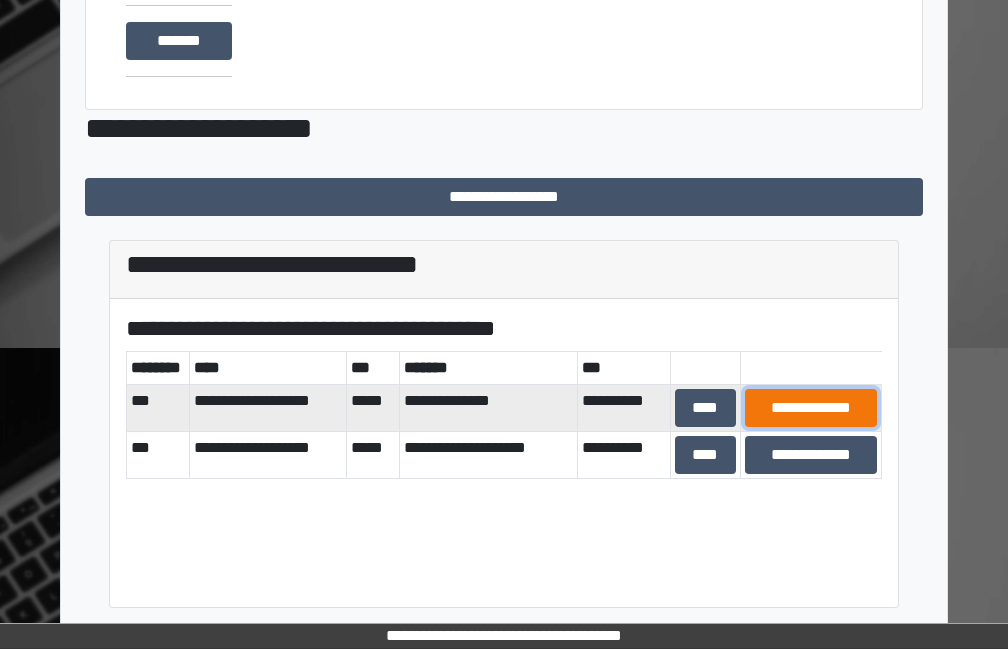 click on "**********" at bounding box center (811, 408) 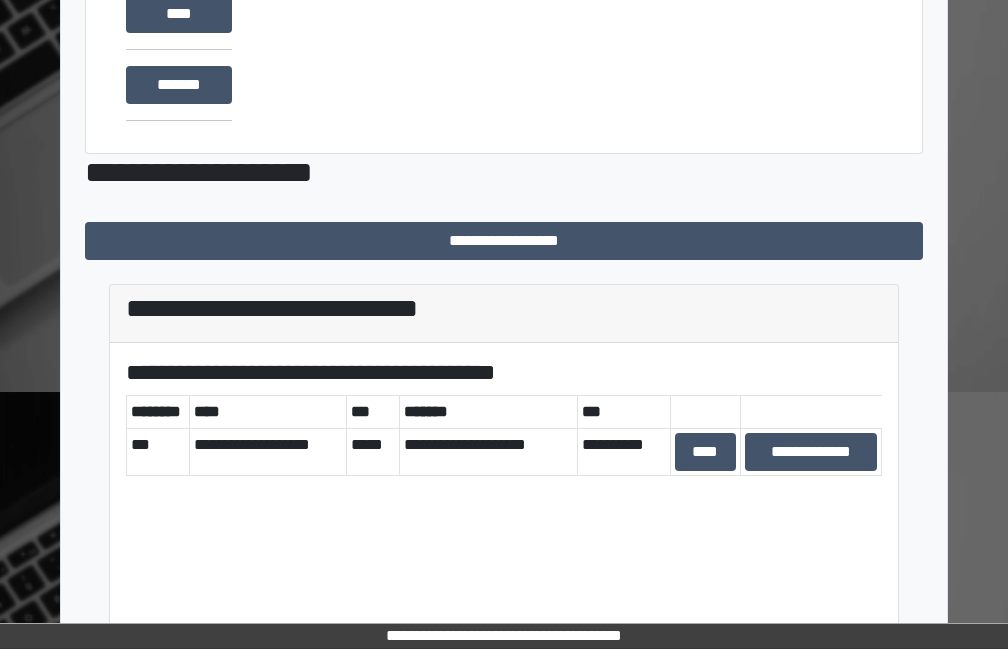 scroll, scrollTop: 316, scrollLeft: 0, axis: vertical 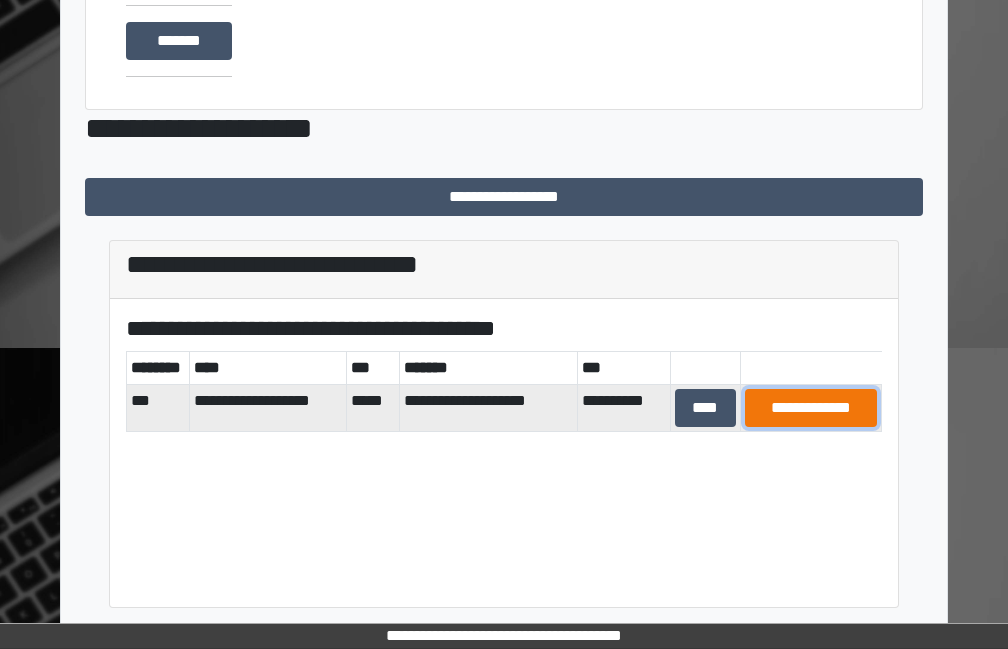 click on "**********" at bounding box center (811, 408) 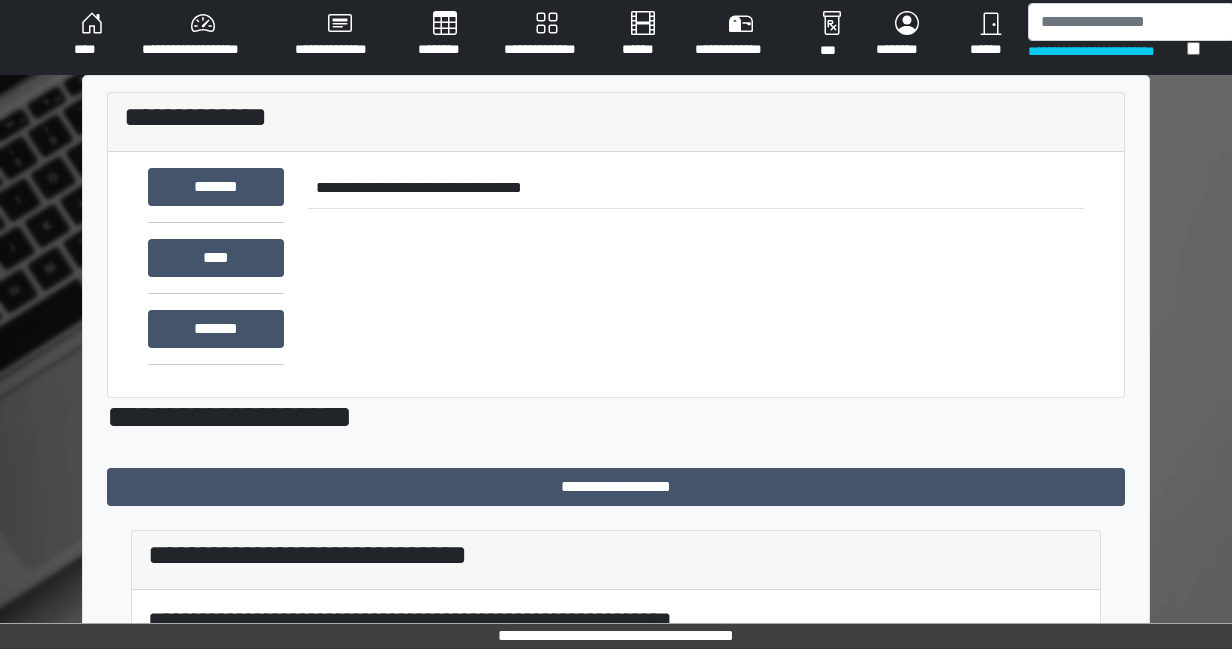 scroll, scrollTop: 0, scrollLeft: 0, axis: both 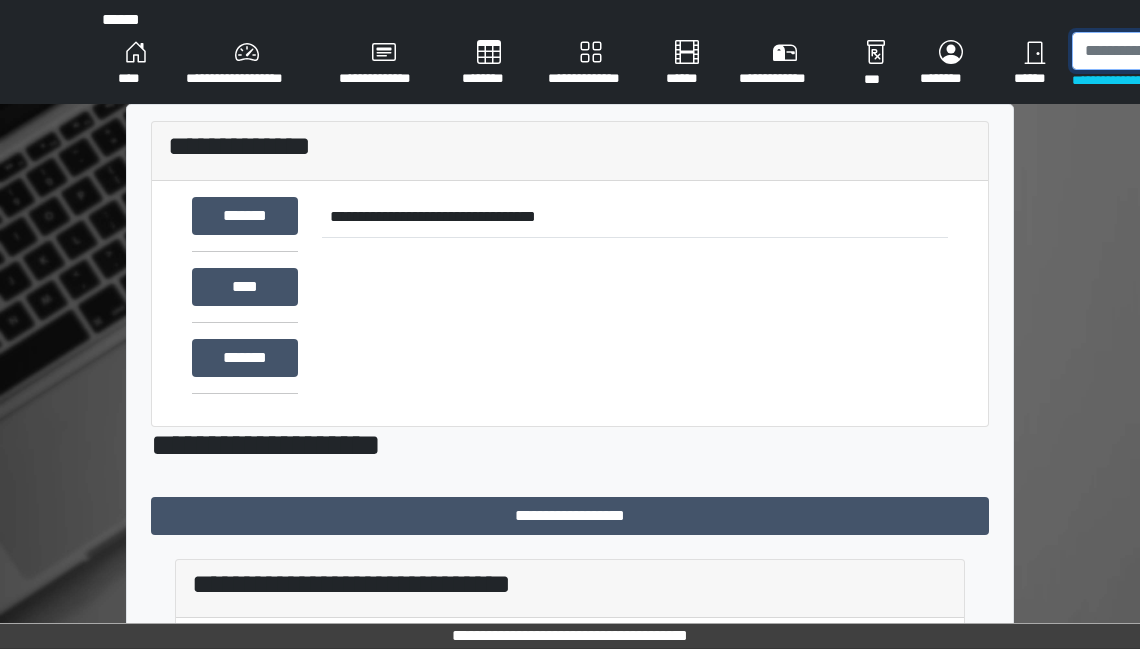 click at bounding box center [1175, 51] 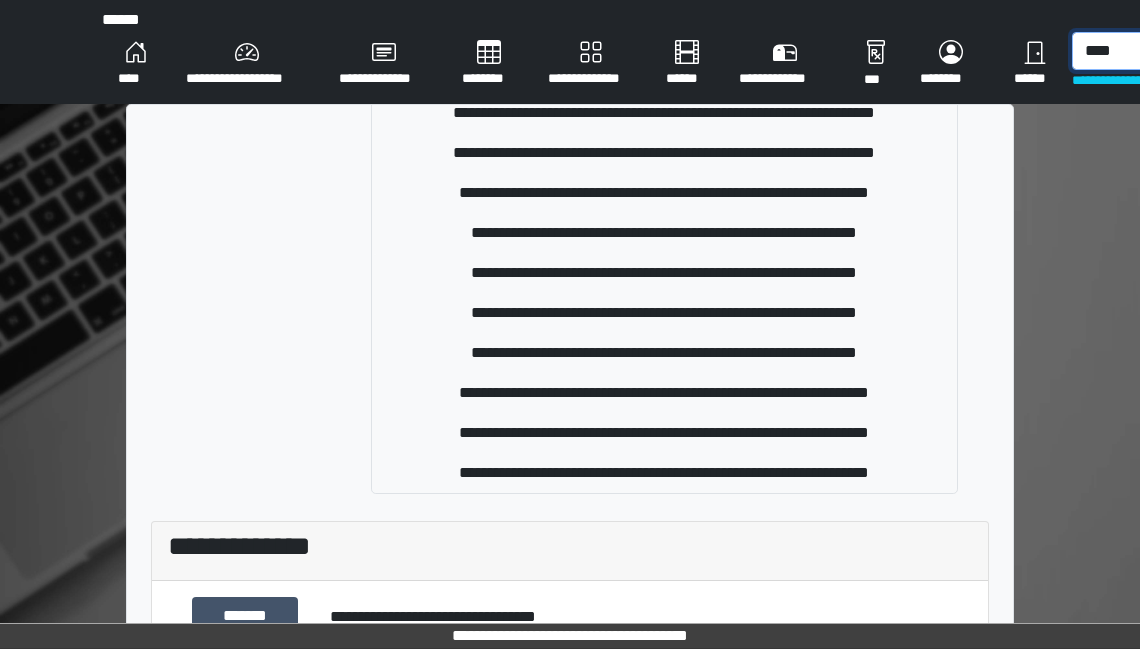 scroll, scrollTop: 218, scrollLeft: 0, axis: vertical 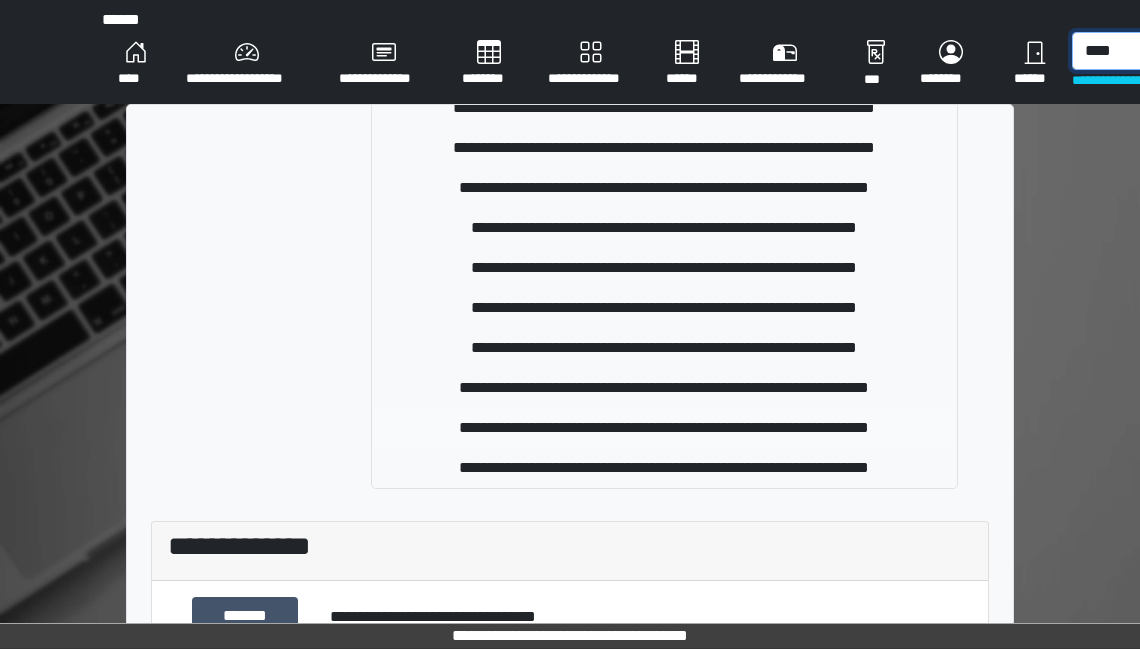 type on "****" 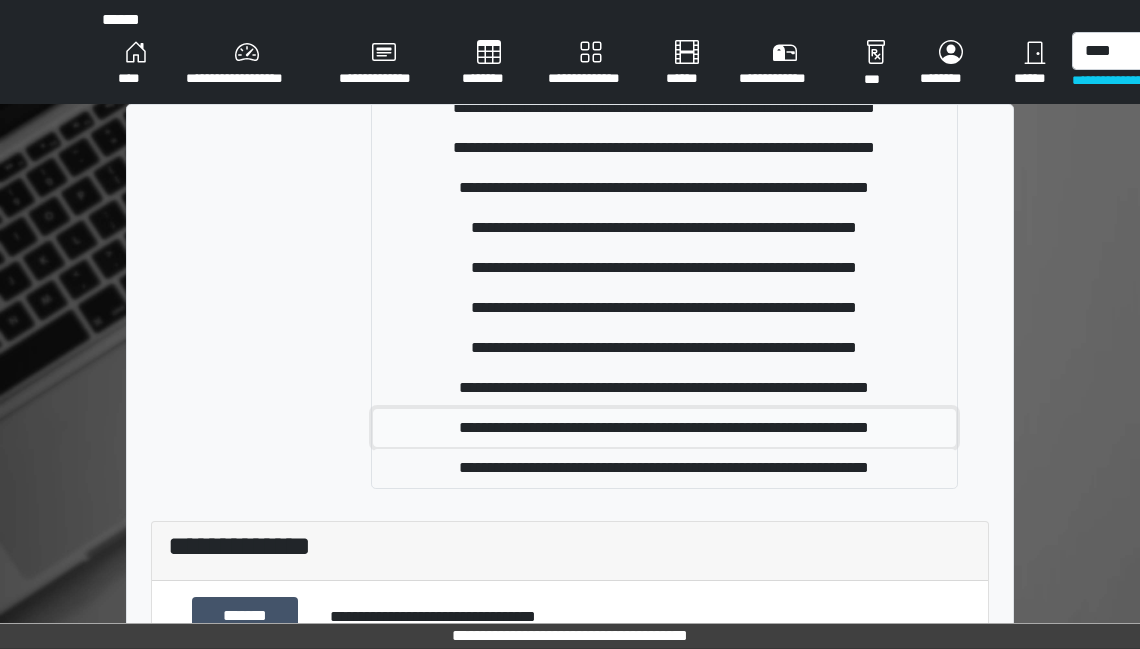 click on "**********" at bounding box center [664, 428] 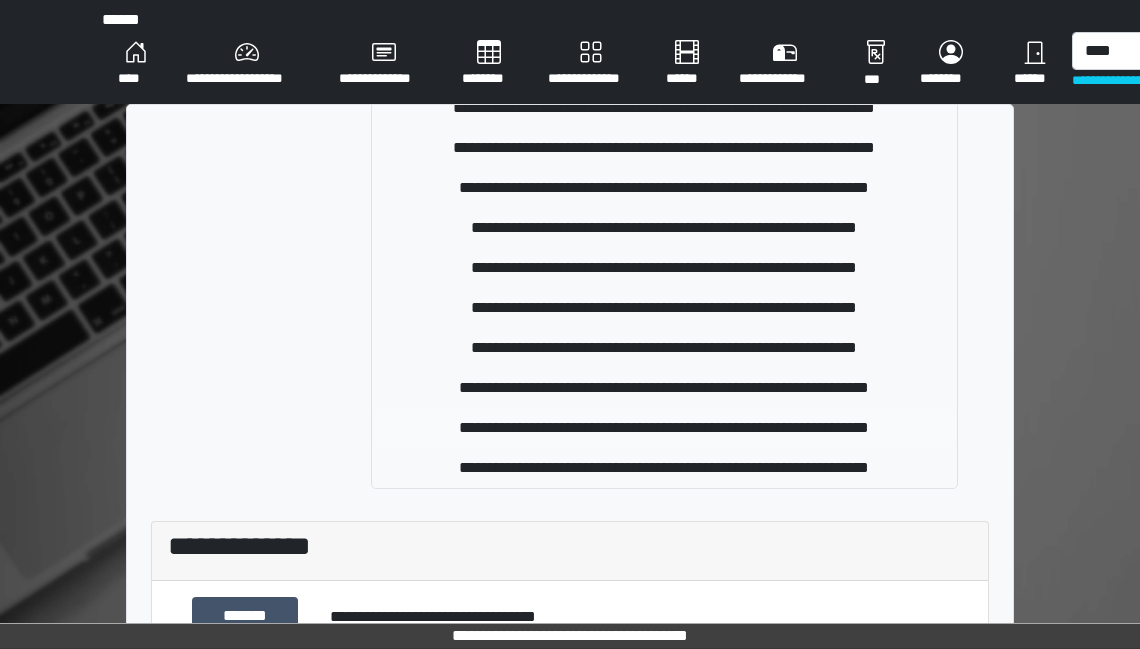 type 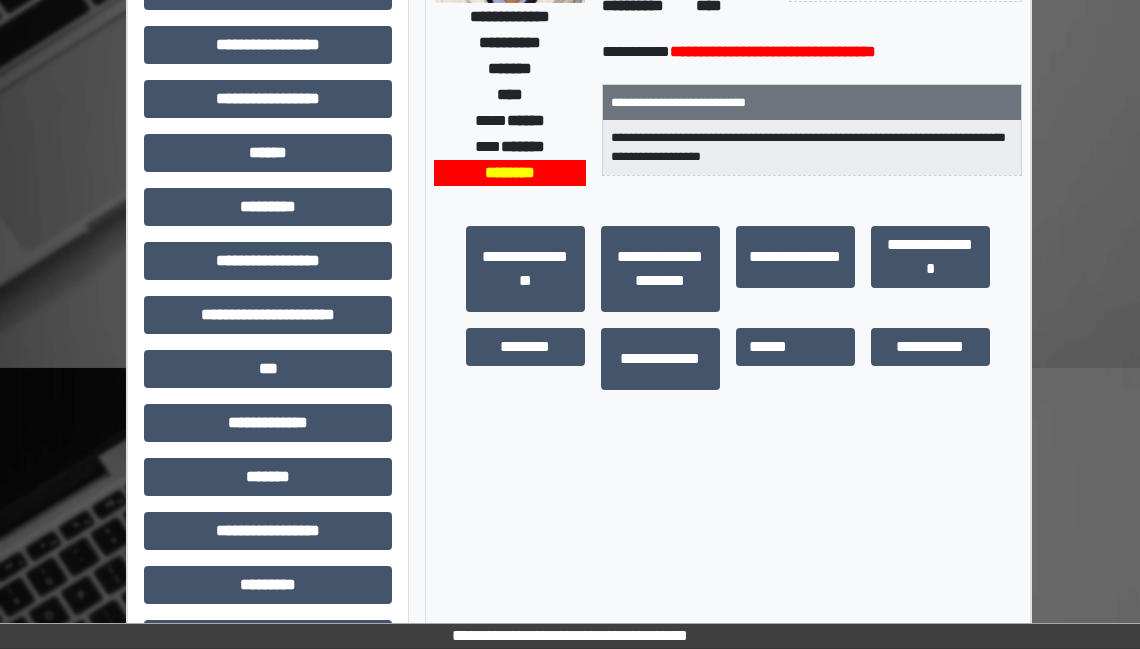 scroll, scrollTop: 400, scrollLeft: 0, axis: vertical 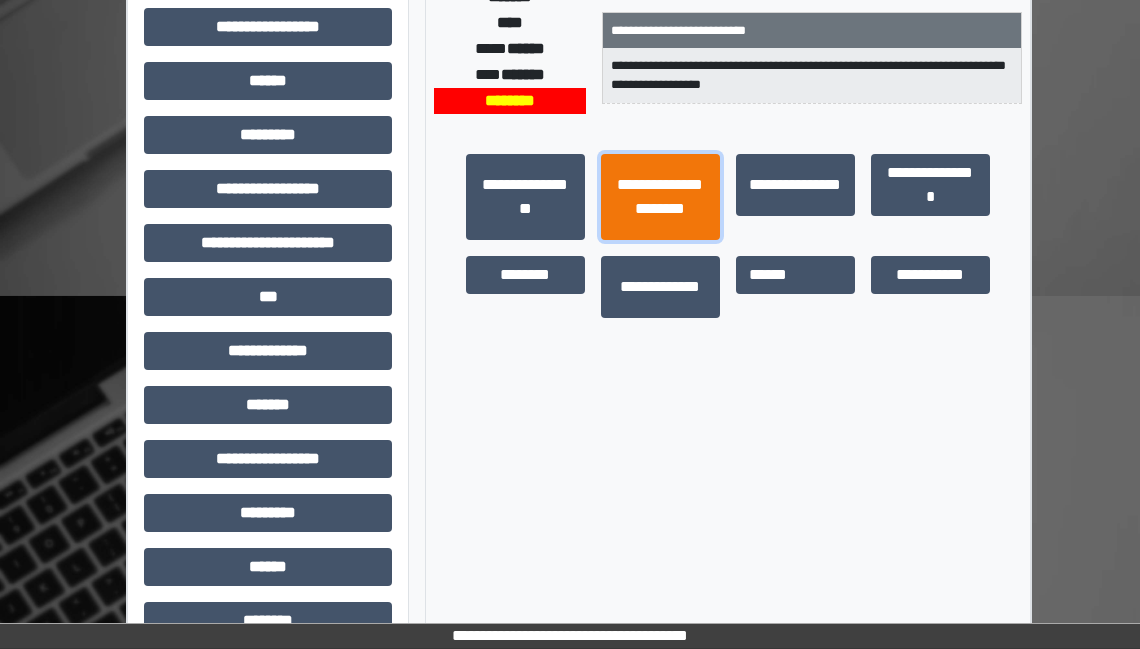 click on "**********" at bounding box center (660, 197) 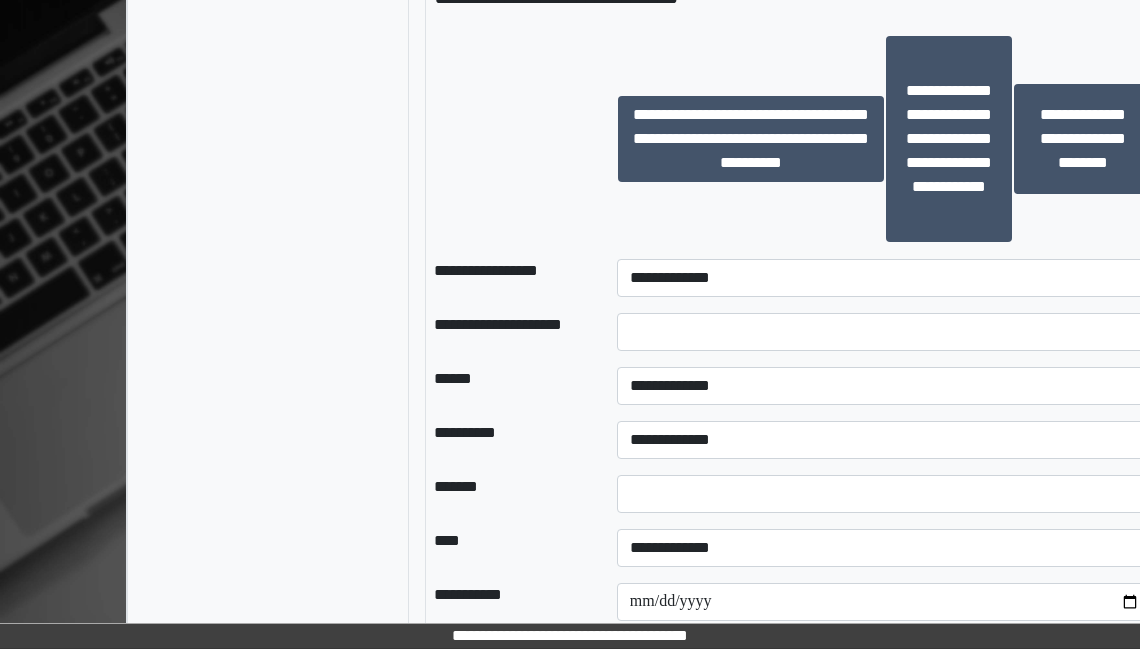 scroll, scrollTop: 1500, scrollLeft: 0, axis: vertical 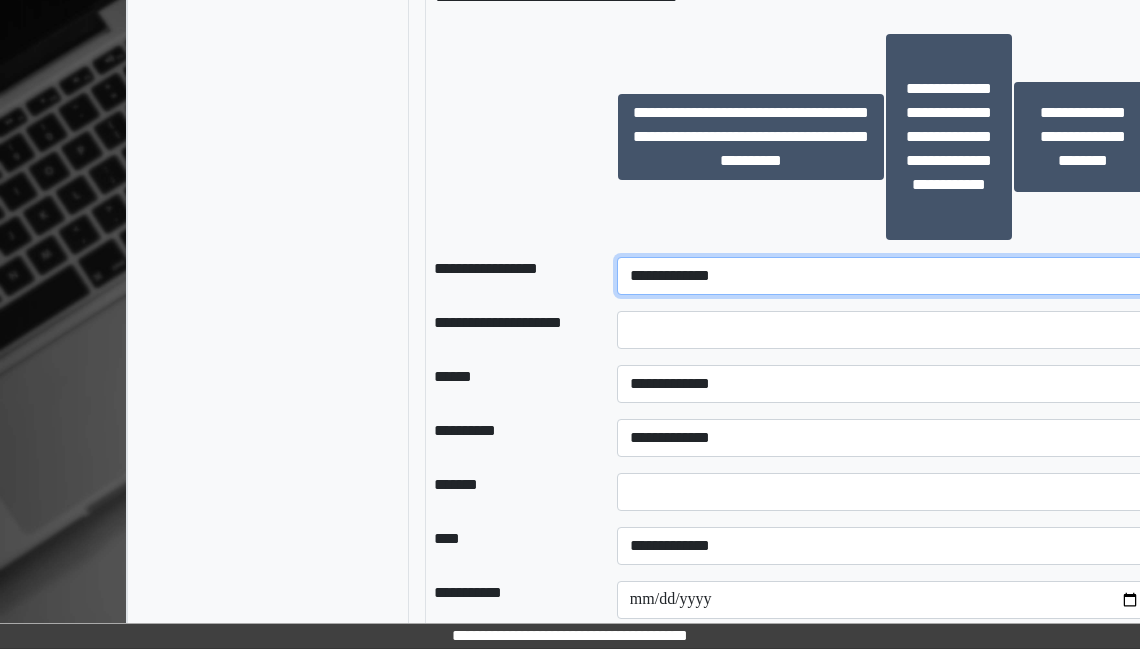 click on "**********" at bounding box center [885, 276] 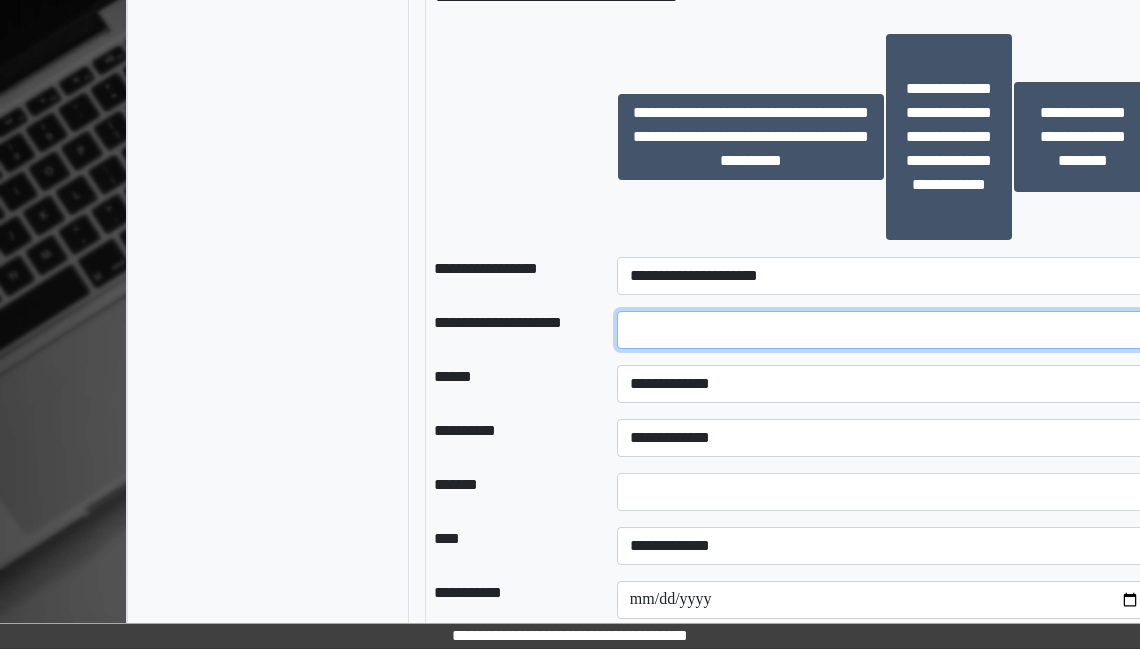 click at bounding box center (885, 330) 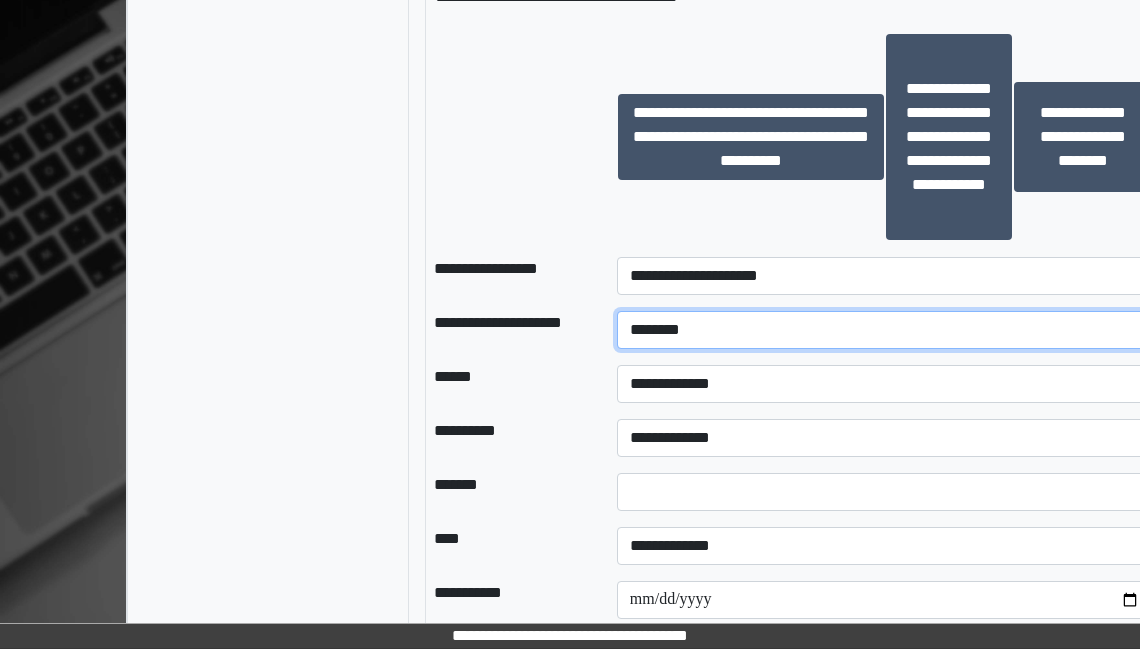 type on "********" 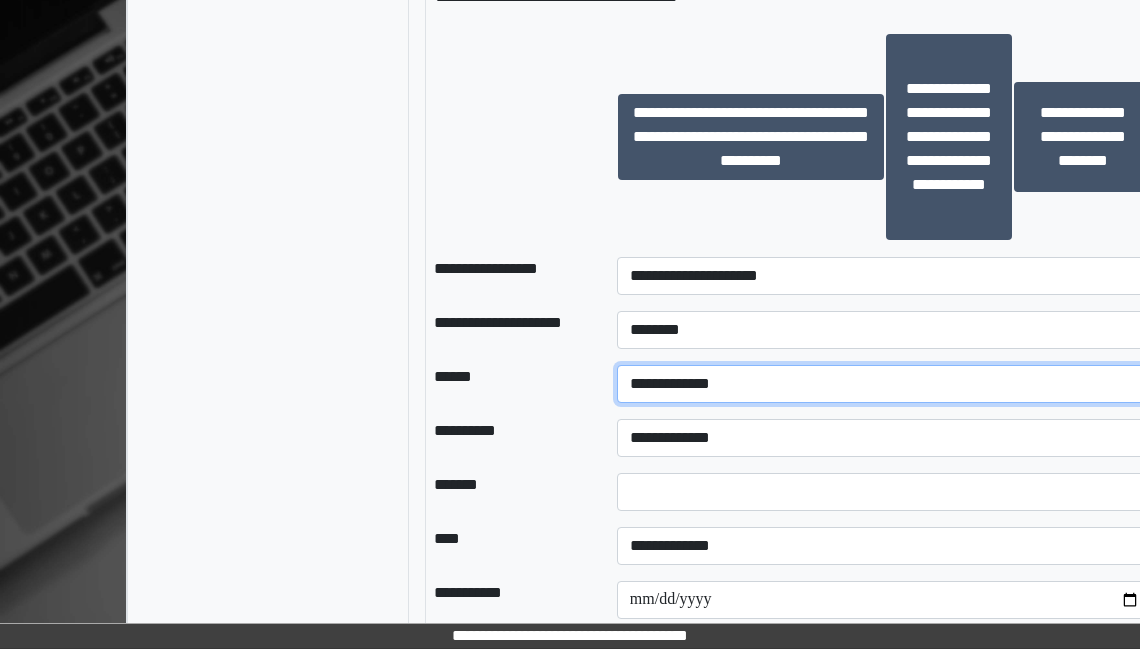 click on "**********" at bounding box center (885, 384) 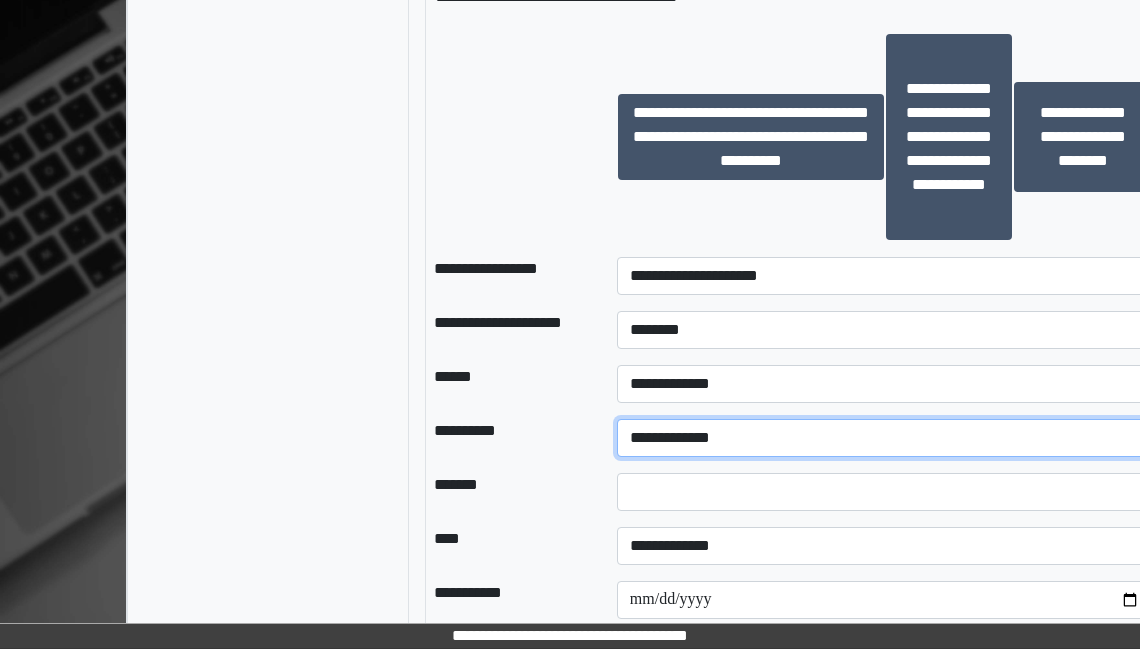 click on "**********" at bounding box center [885, 438] 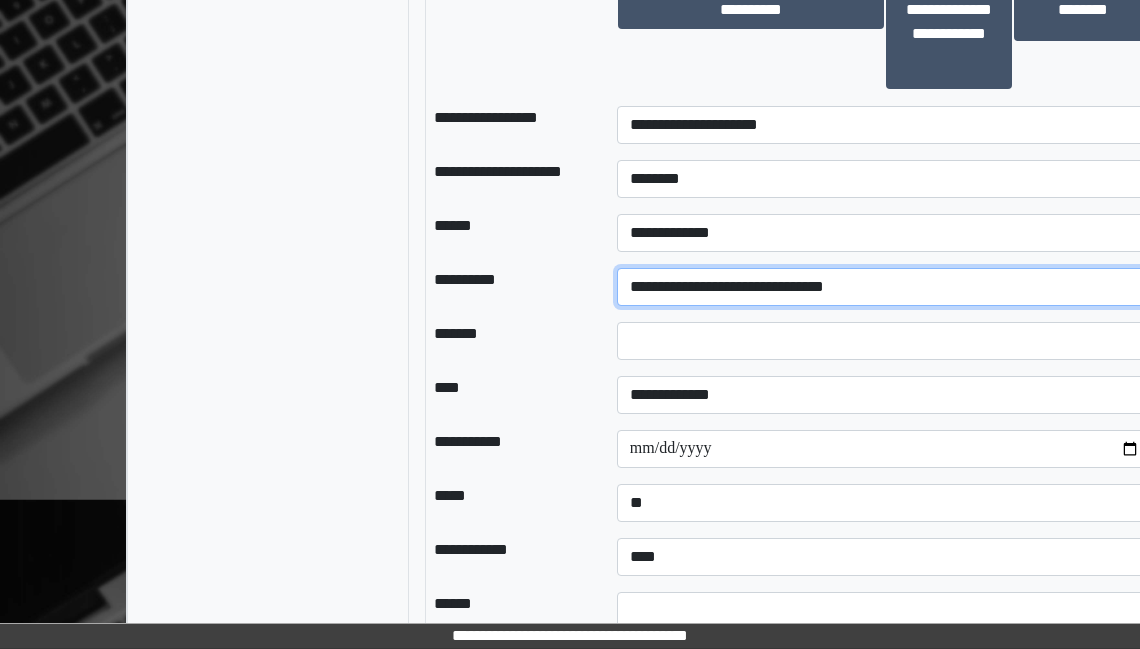 scroll, scrollTop: 1700, scrollLeft: 0, axis: vertical 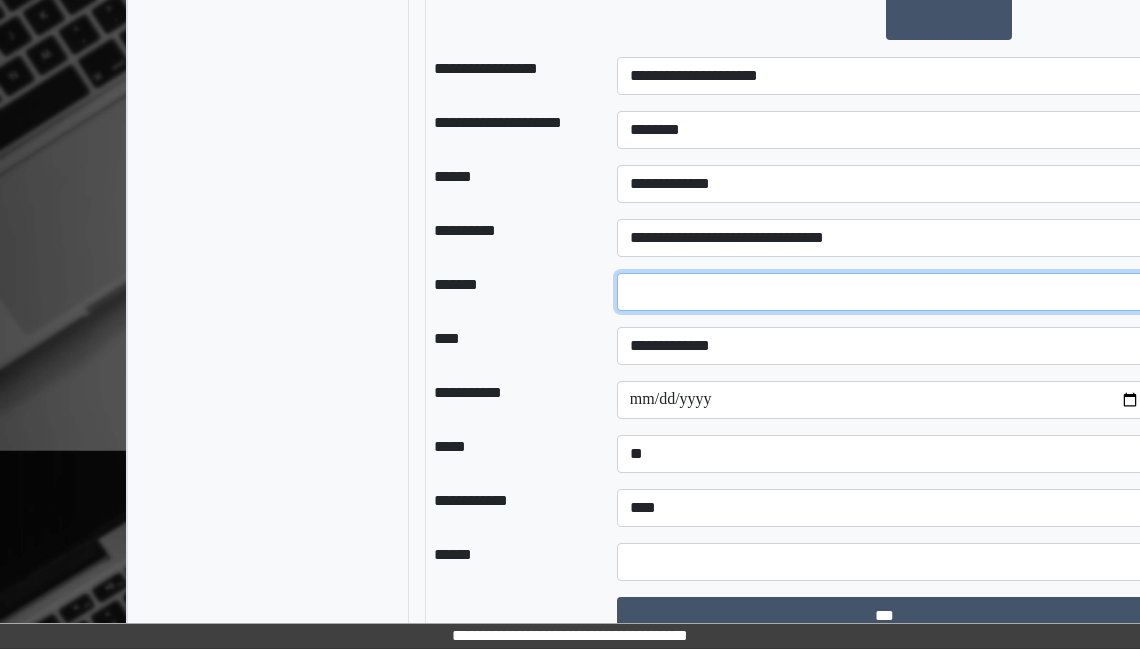 click at bounding box center [885, 292] 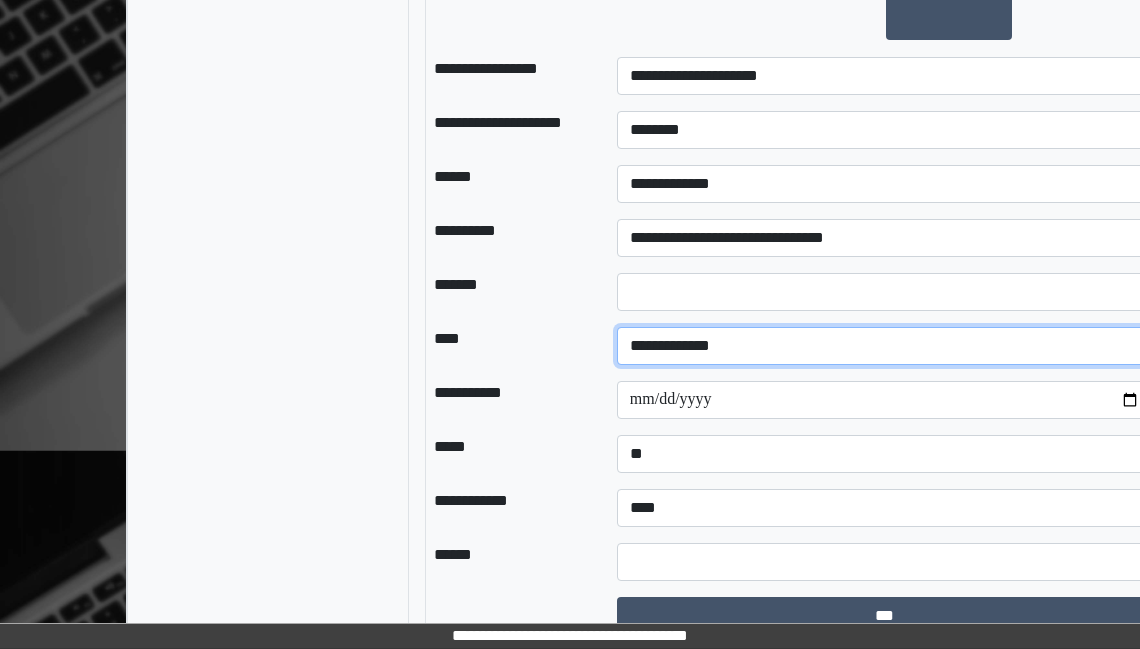 click on "**********" at bounding box center (885, 346) 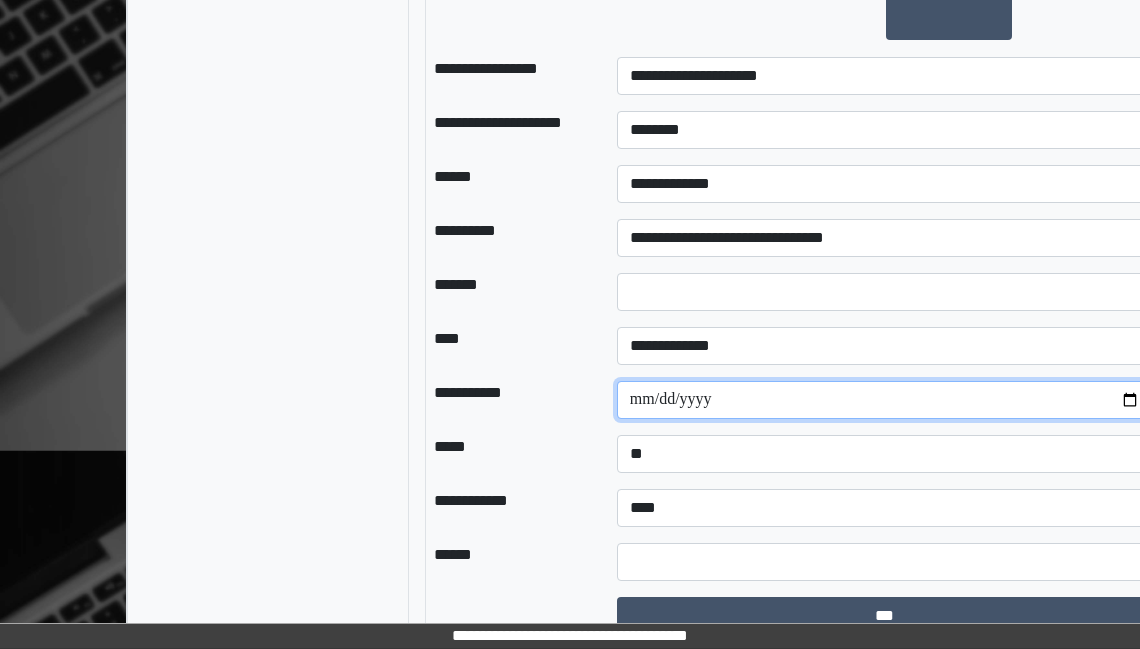 click at bounding box center (885, 400) 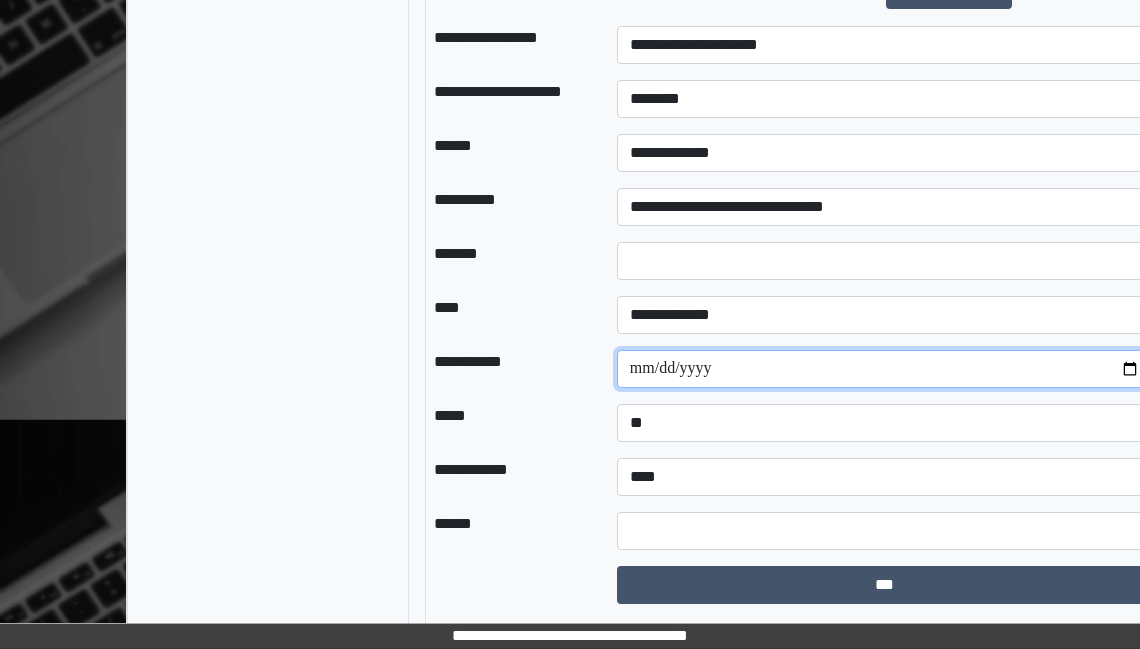 scroll, scrollTop: 1746, scrollLeft: 0, axis: vertical 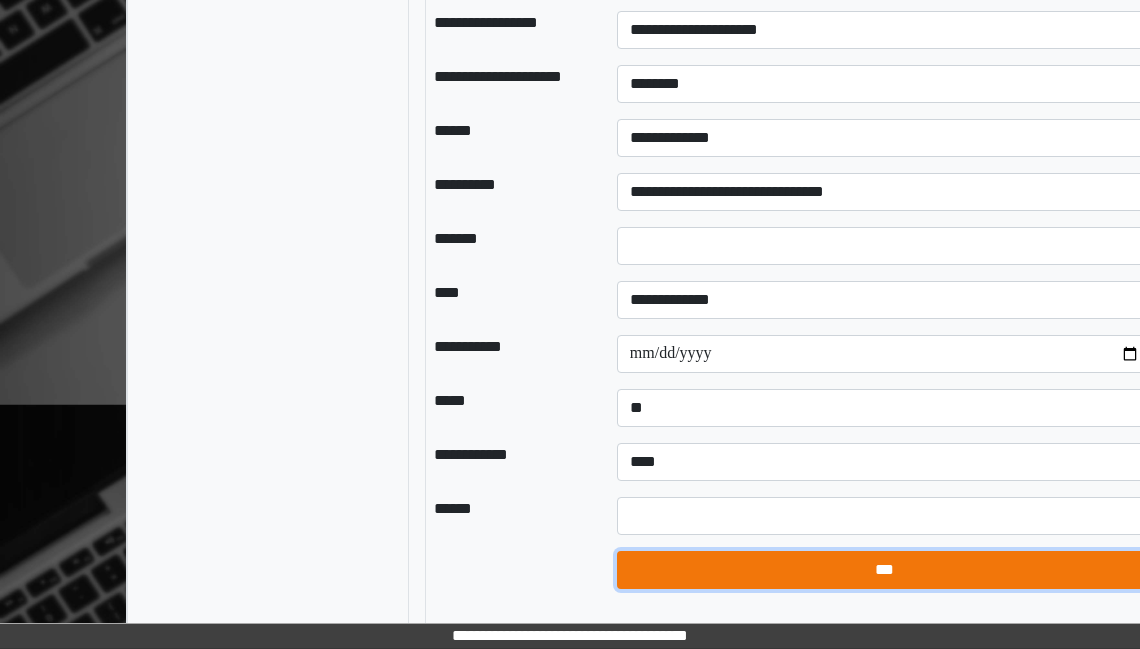 click on "***" at bounding box center (885, 570) 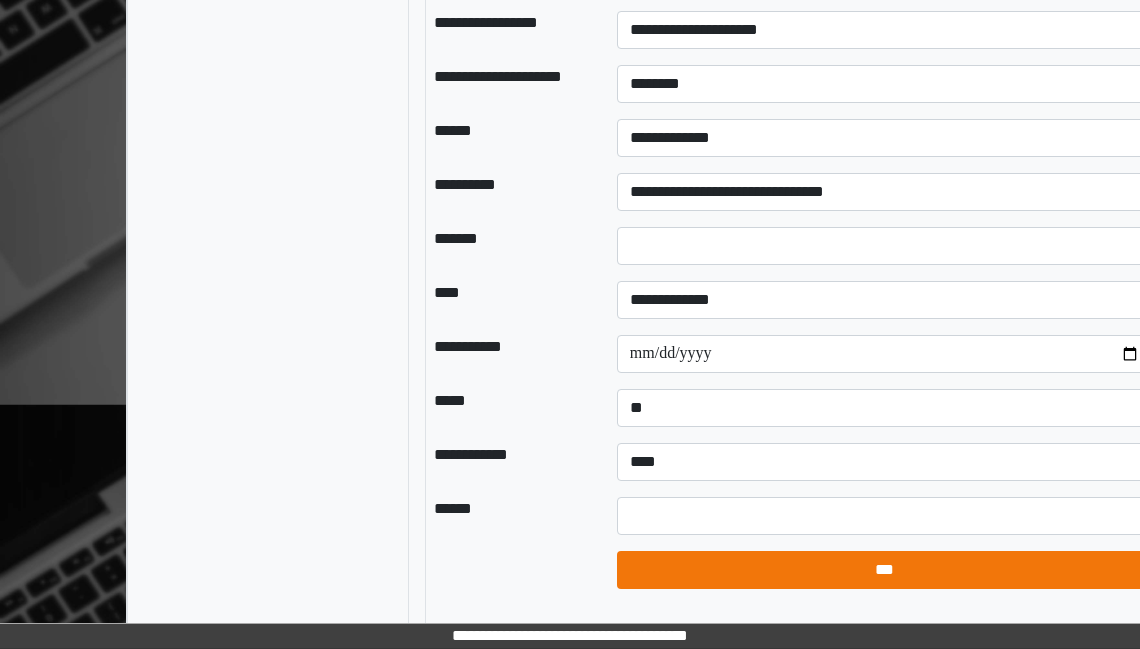 select on "*" 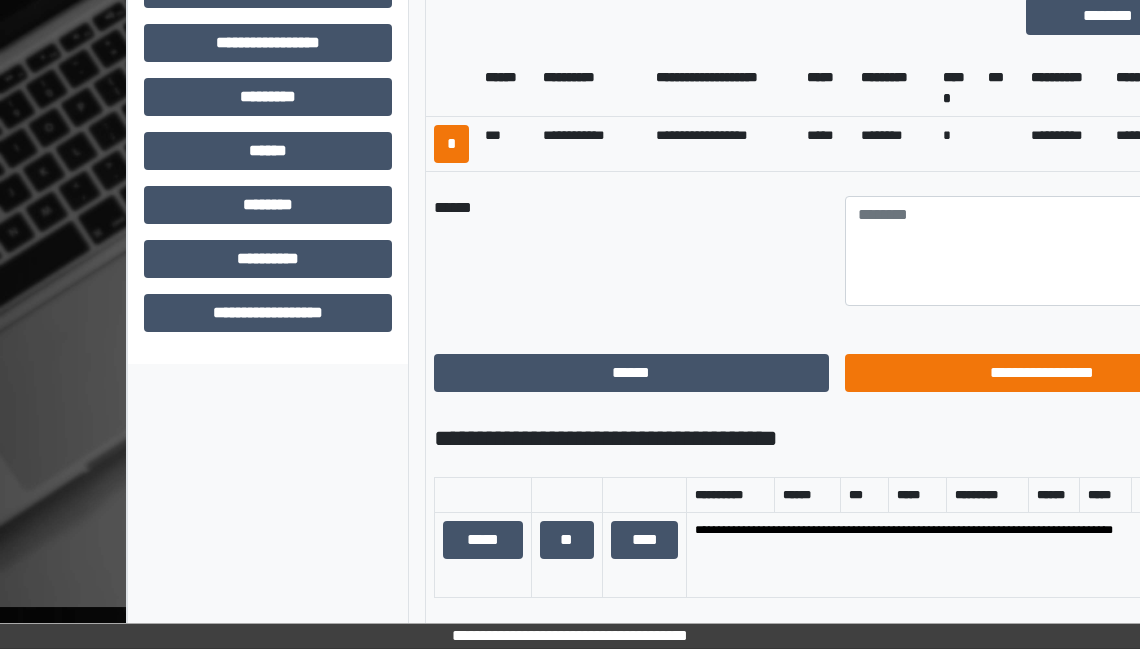 scroll, scrollTop: 639, scrollLeft: 0, axis: vertical 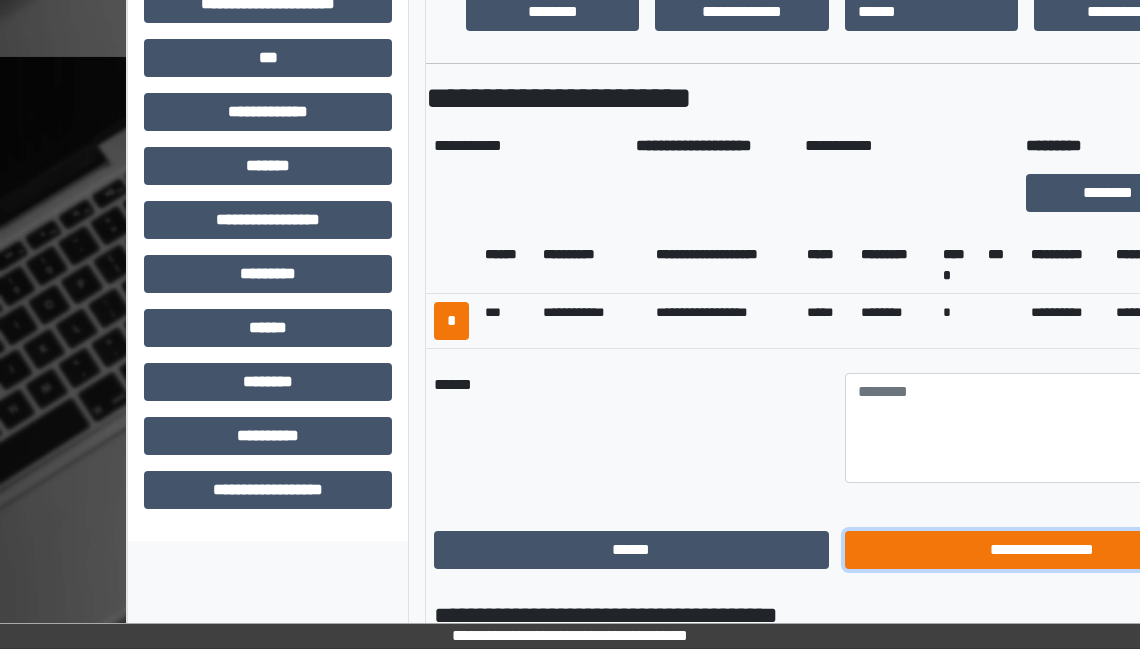 click on "**********" at bounding box center (1042, 550) 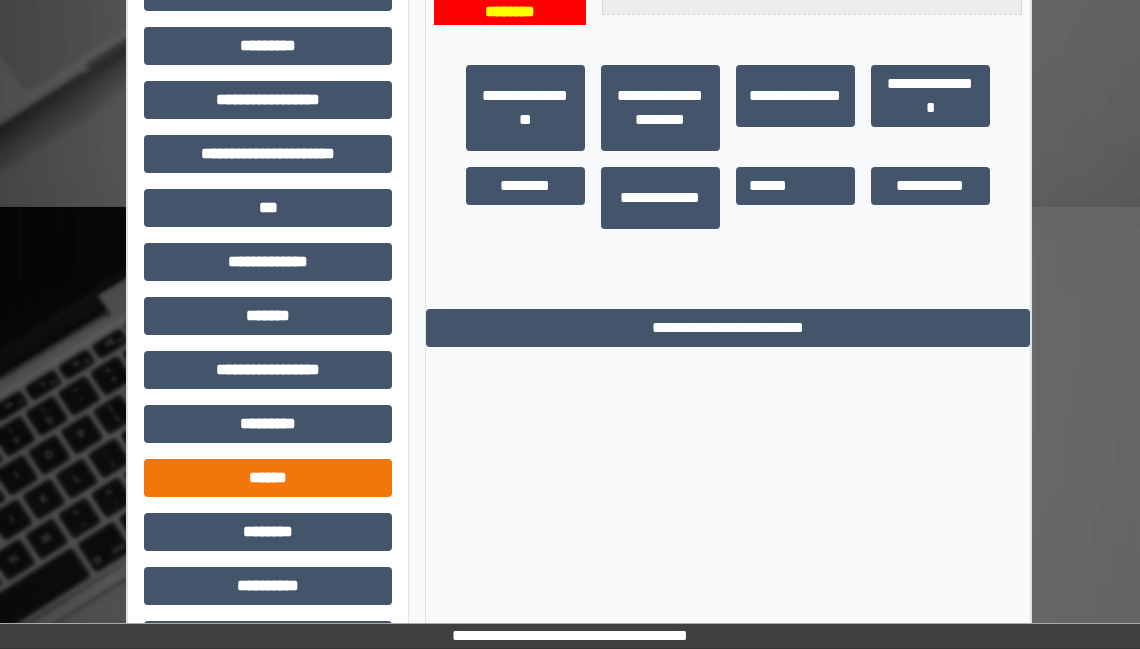scroll, scrollTop: 549, scrollLeft: 0, axis: vertical 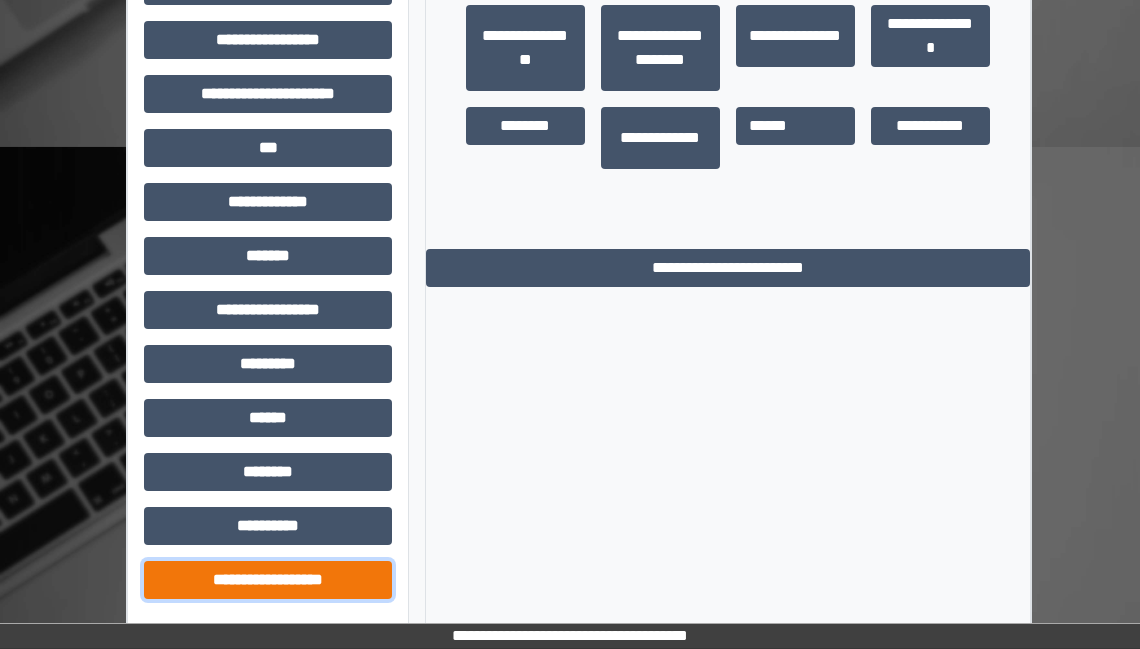 click on "**********" at bounding box center (268, 580) 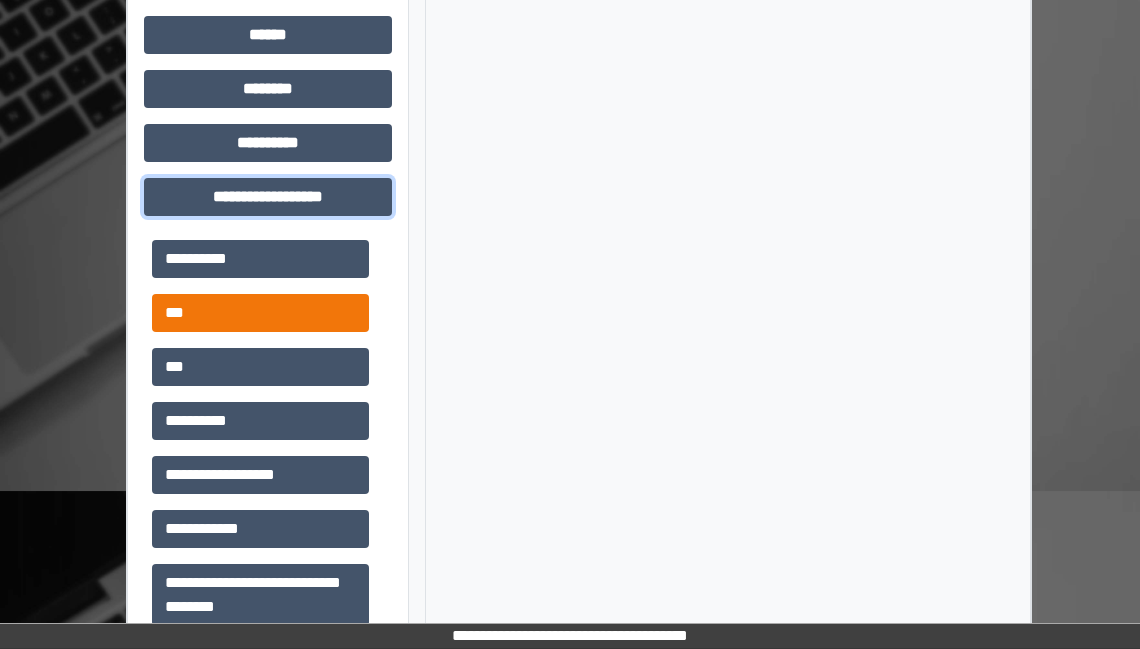 scroll, scrollTop: 949, scrollLeft: 0, axis: vertical 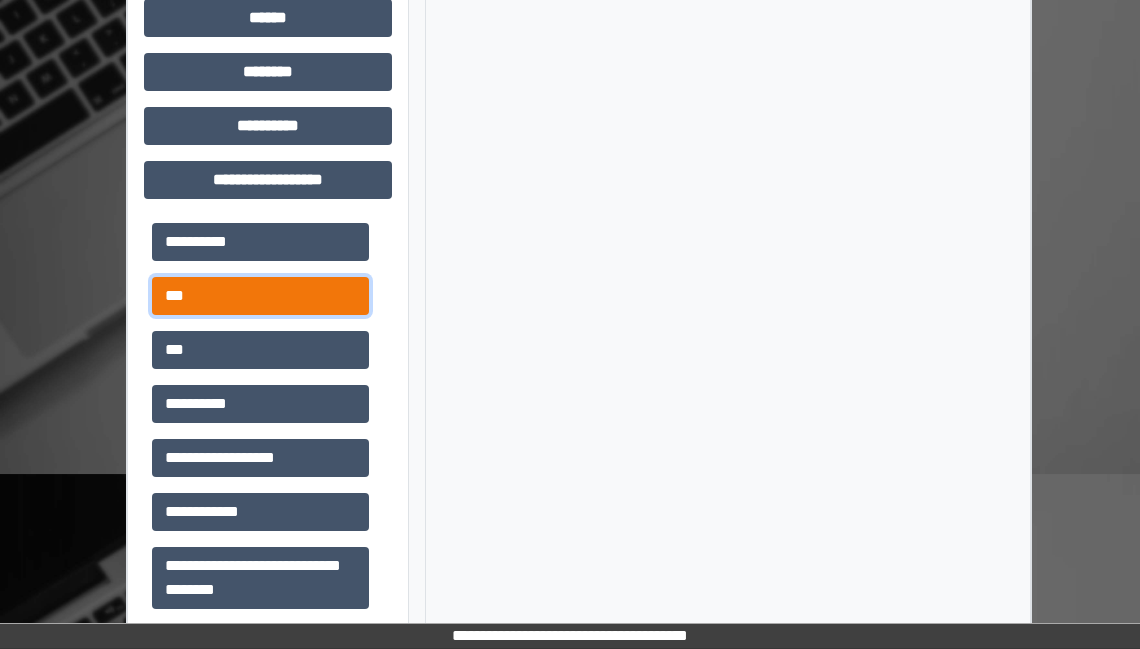 click on "***" at bounding box center [260, 296] 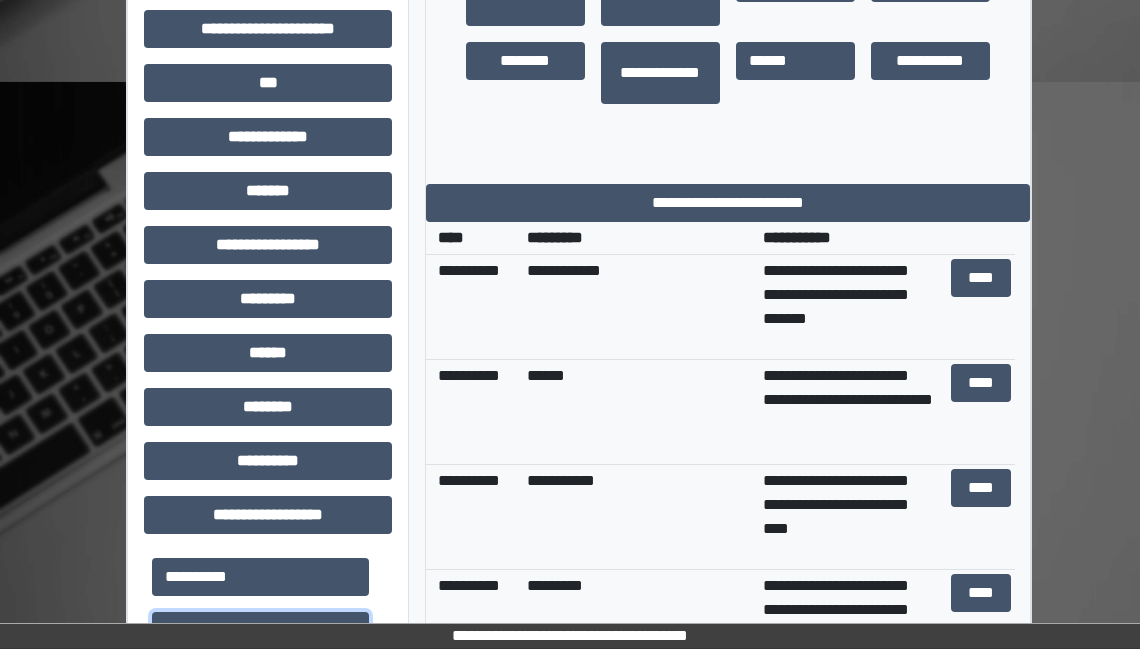 scroll, scrollTop: 649, scrollLeft: 0, axis: vertical 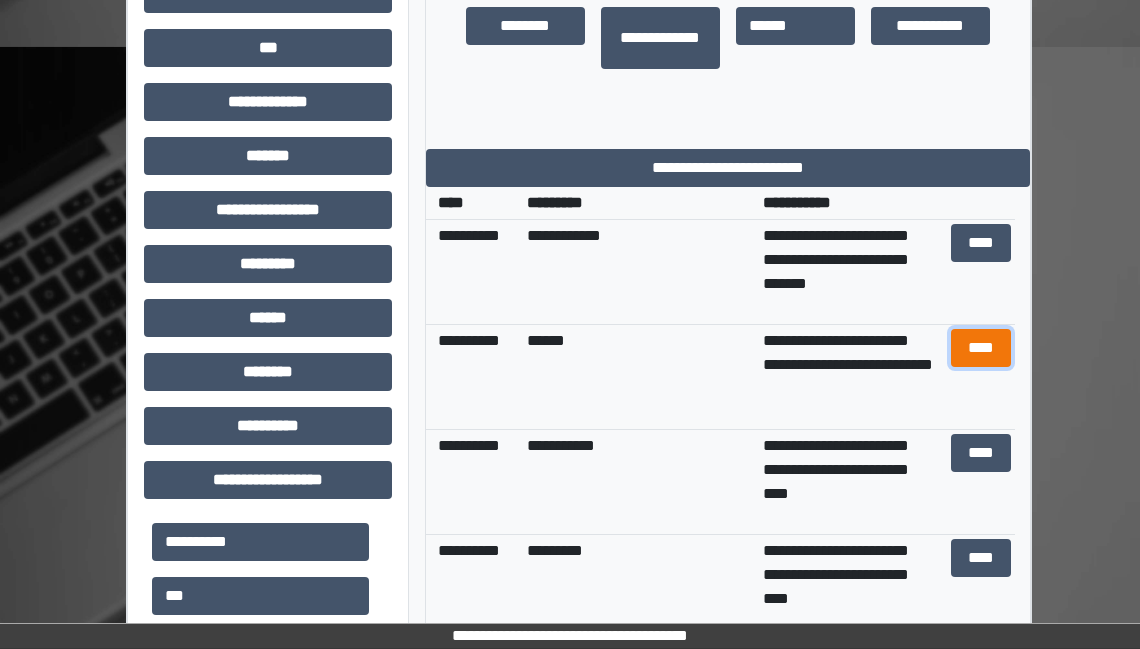 click on "****" at bounding box center [981, 348] 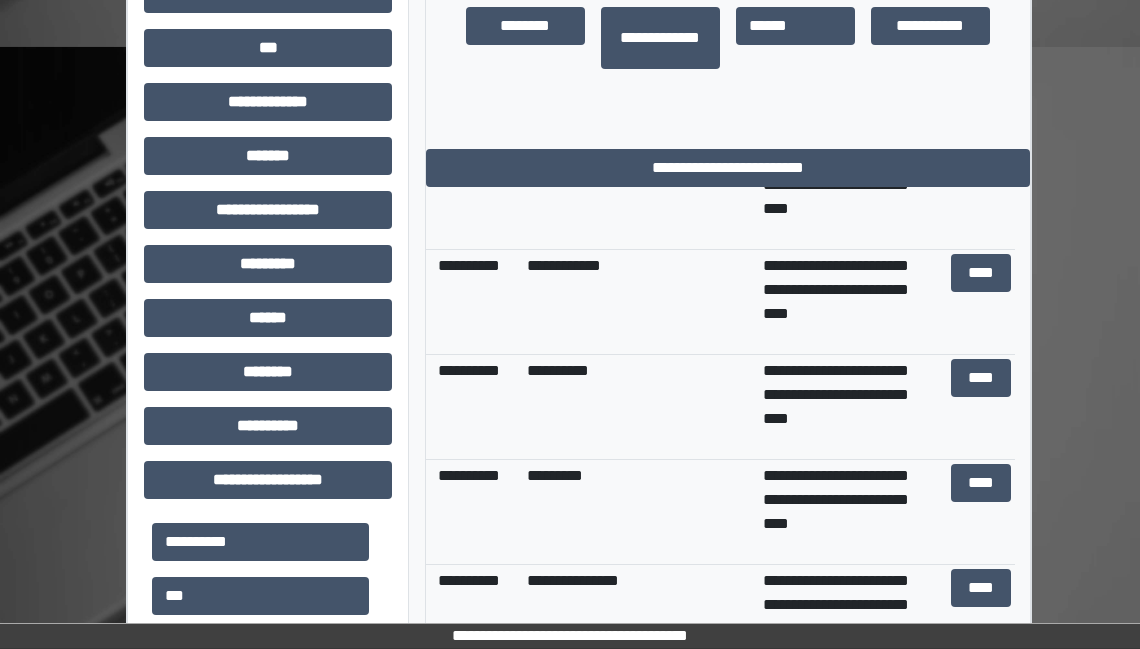 scroll, scrollTop: 619, scrollLeft: 0, axis: vertical 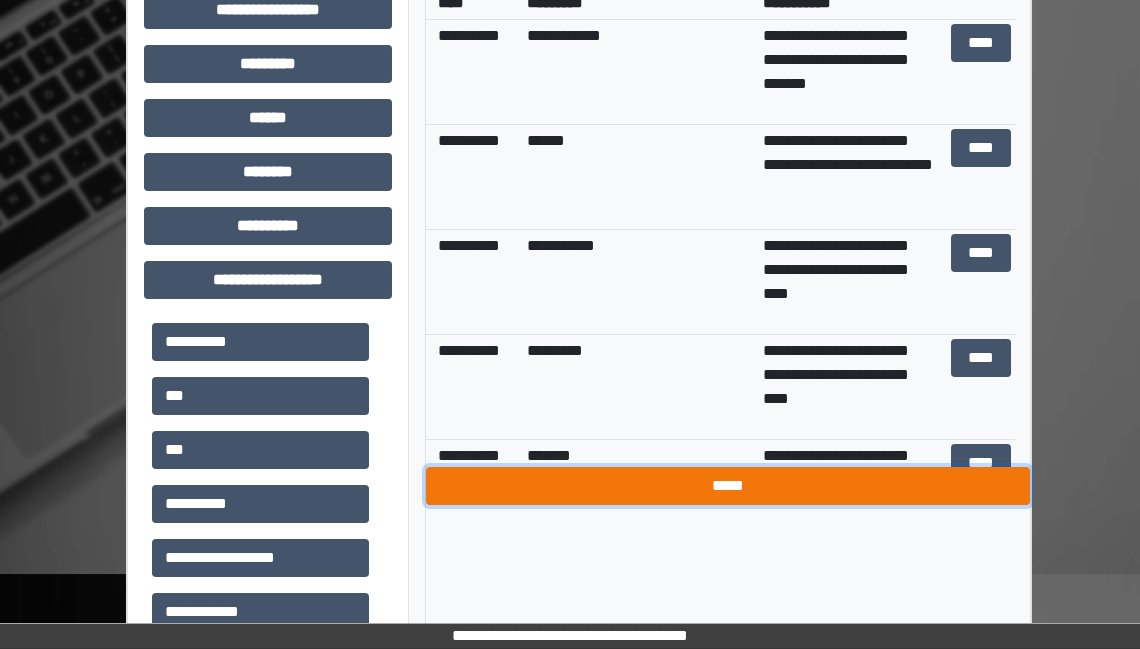 click on "*****" at bounding box center (728, 486) 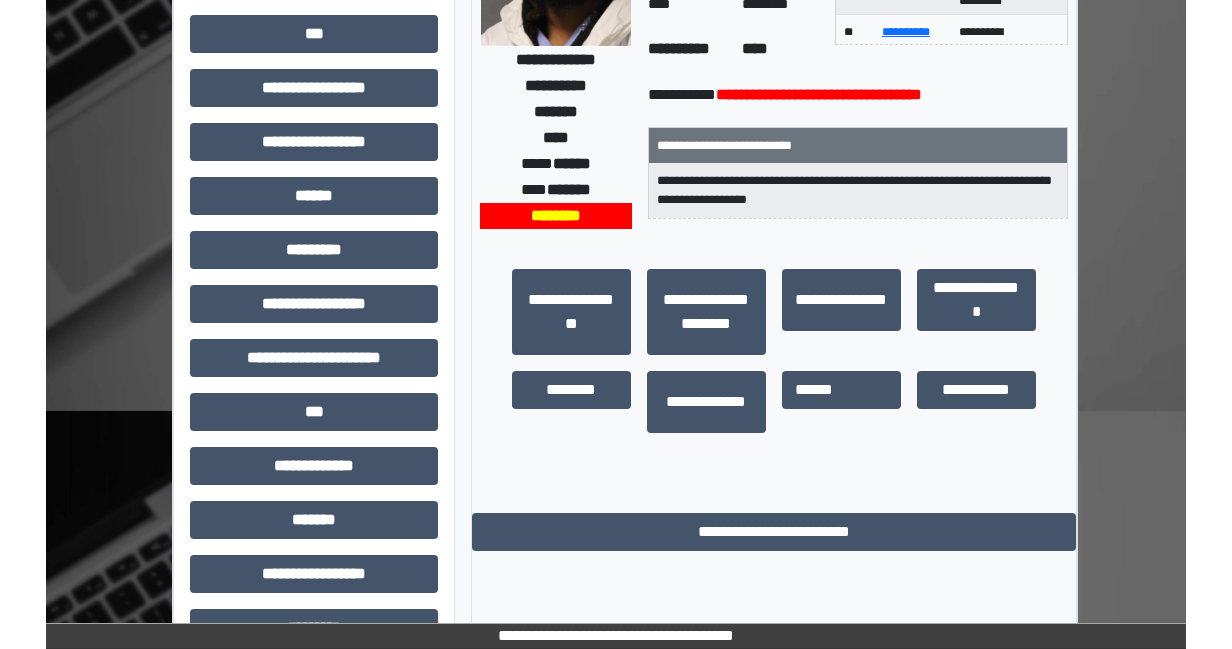 scroll, scrollTop: 0, scrollLeft: 0, axis: both 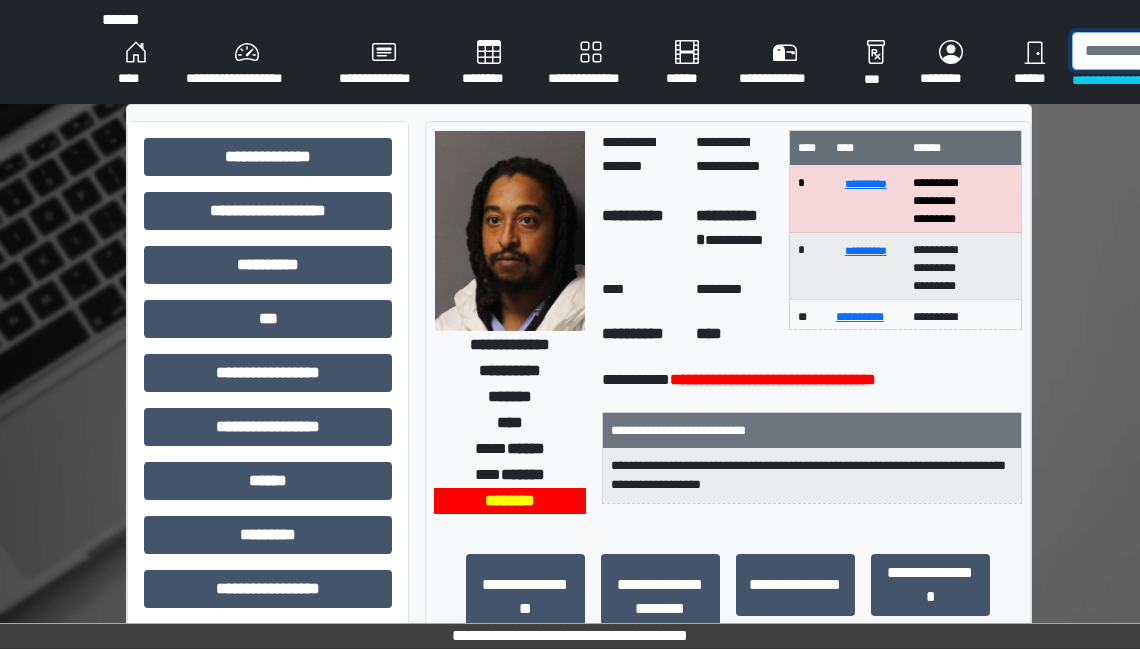 click at bounding box center [1175, 51] 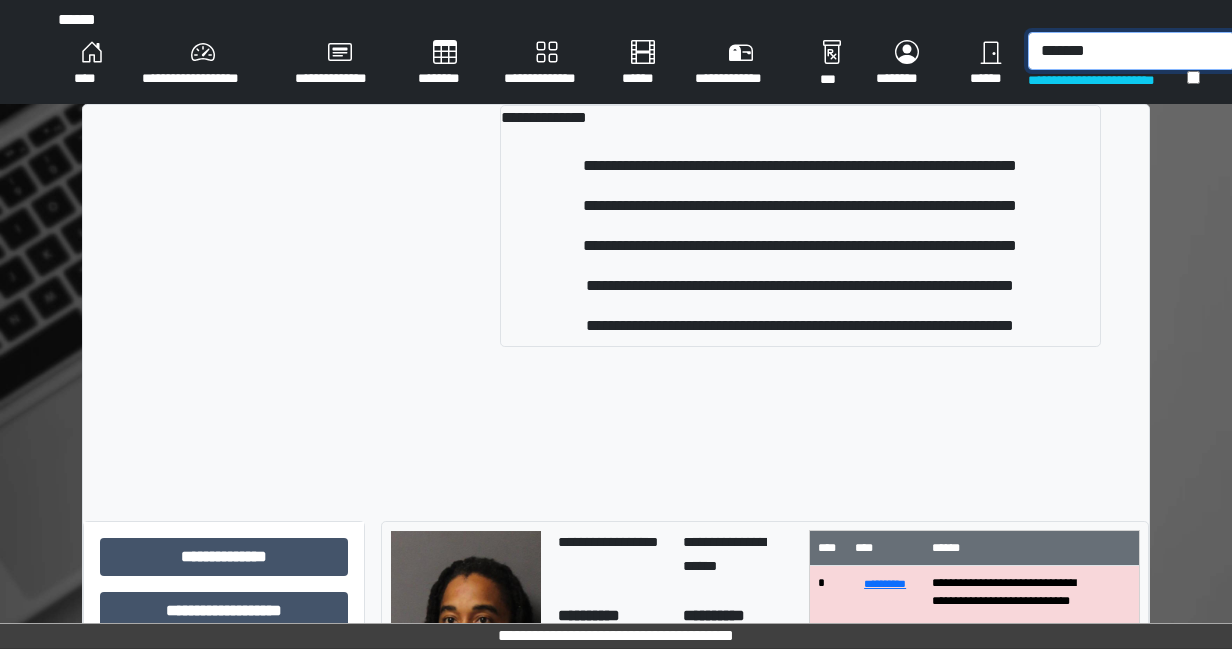 click on "*******" at bounding box center (1131, 51) 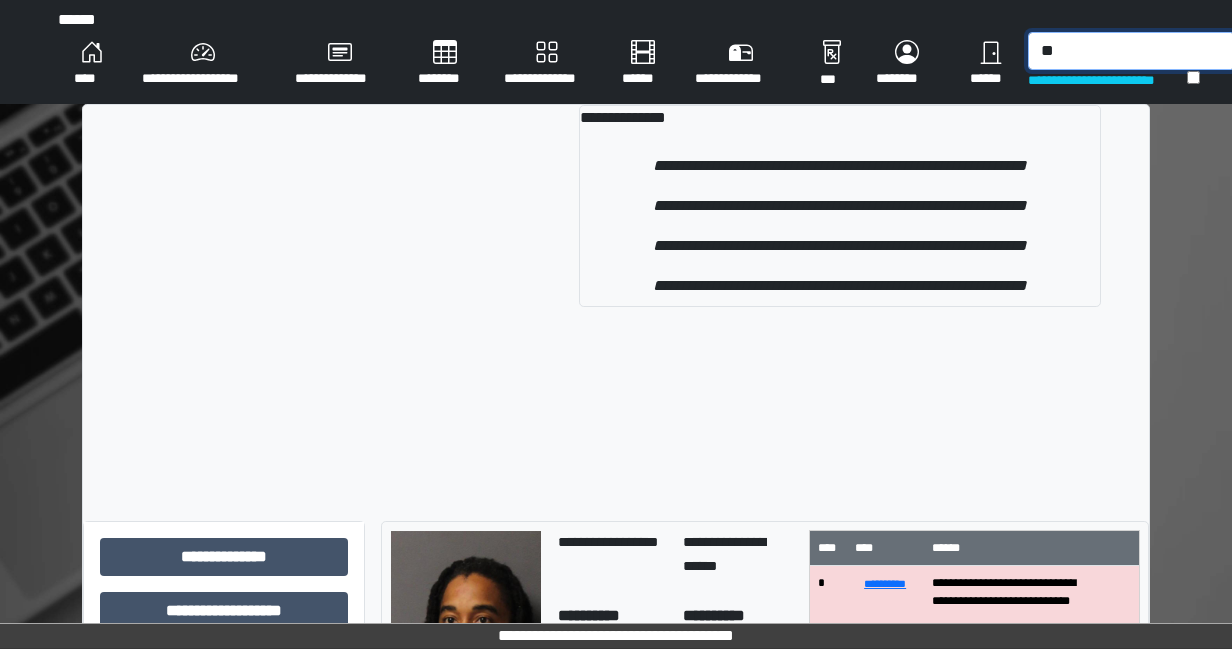 type on "*" 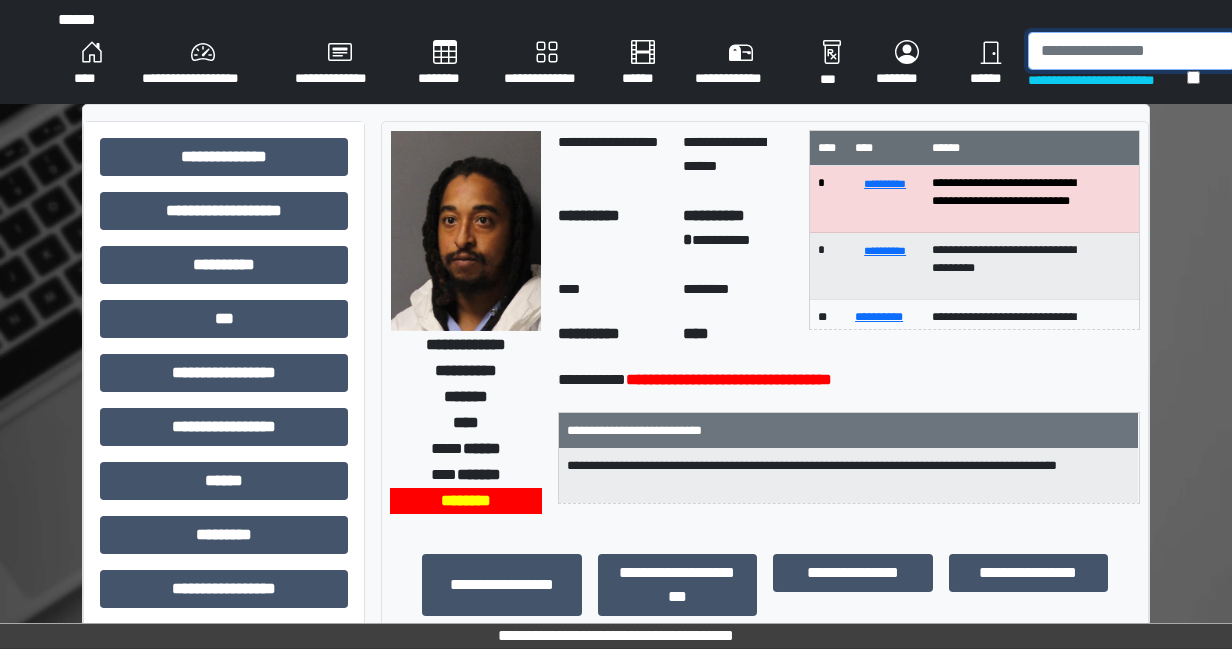 type on "*" 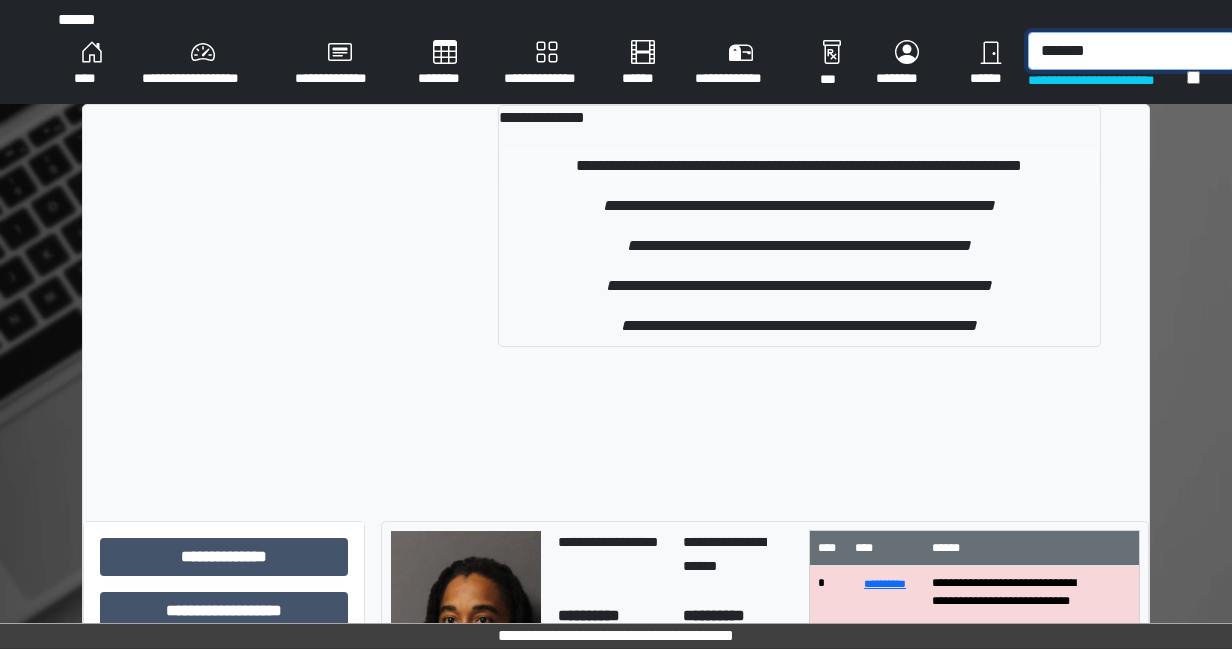 type on "*******" 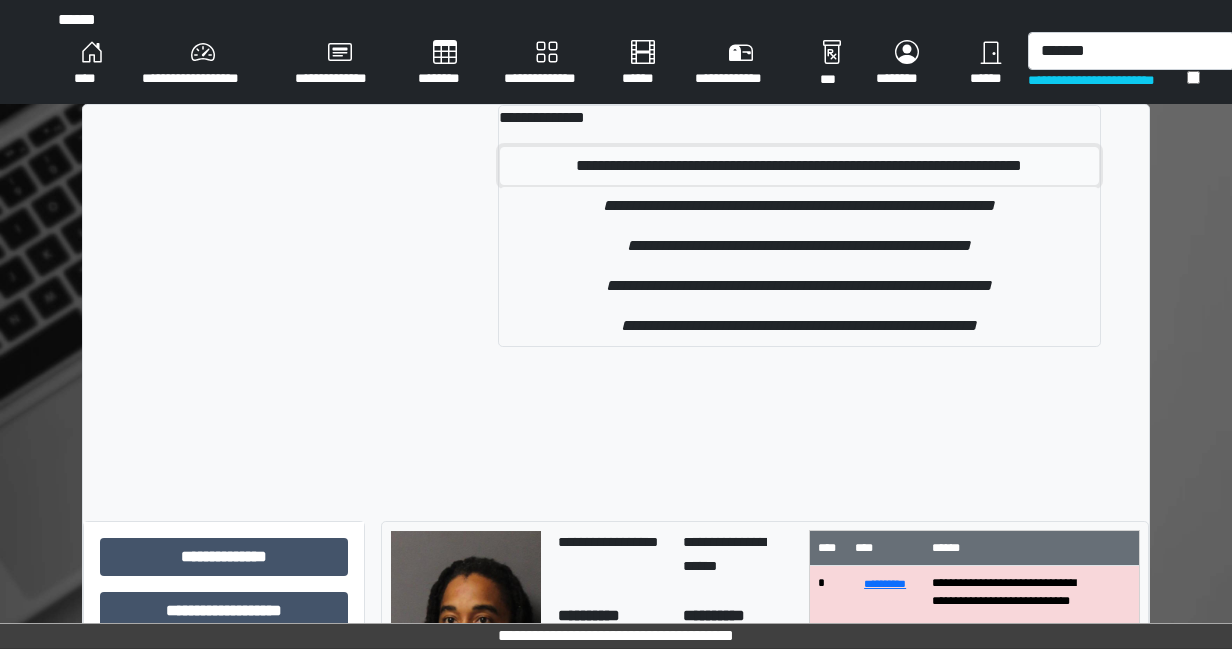click on "**********" at bounding box center (799, 166) 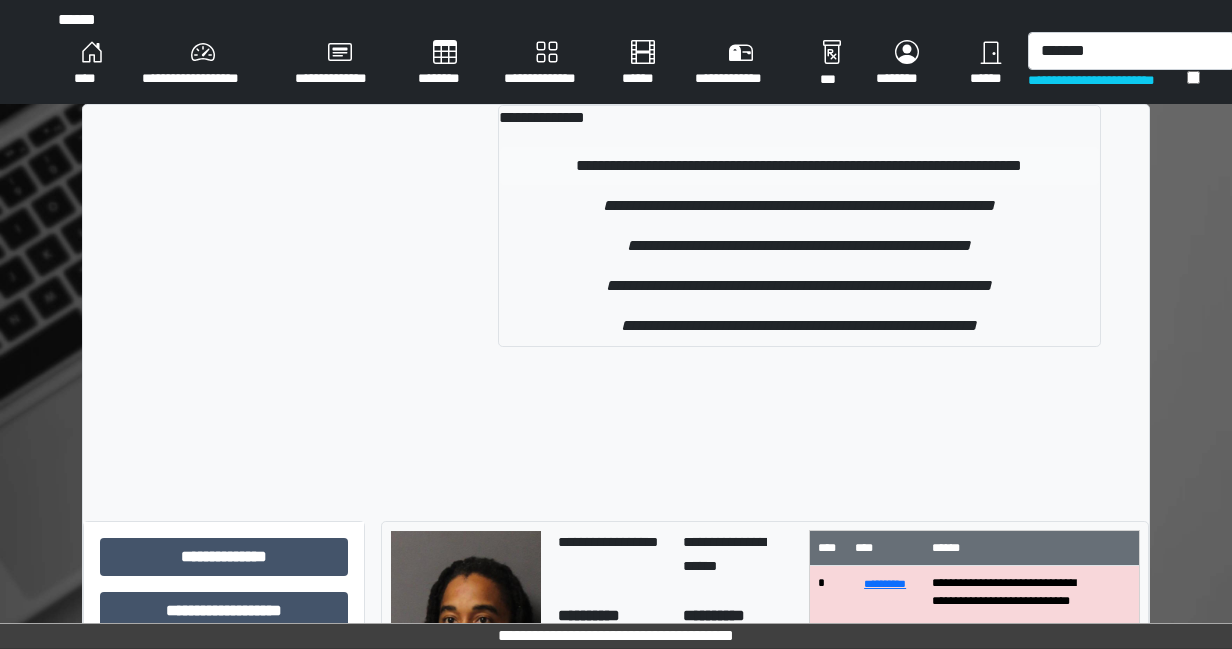 type 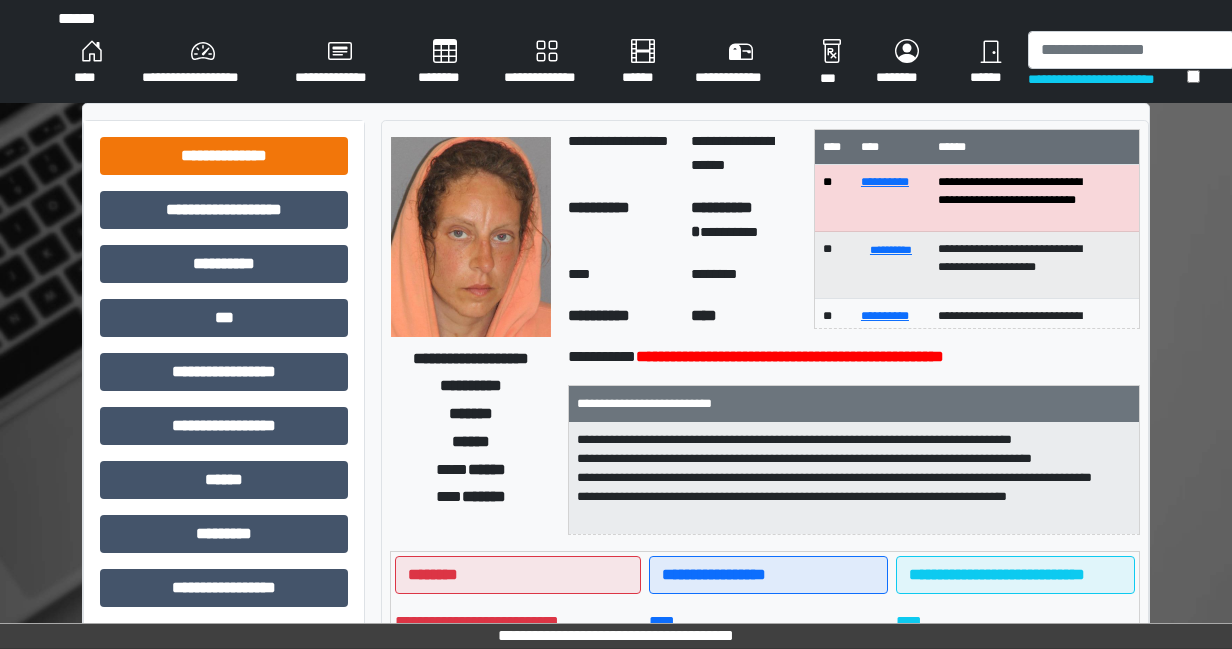 scroll, scrollTop: 0, scrollLeft: 0, axis: both 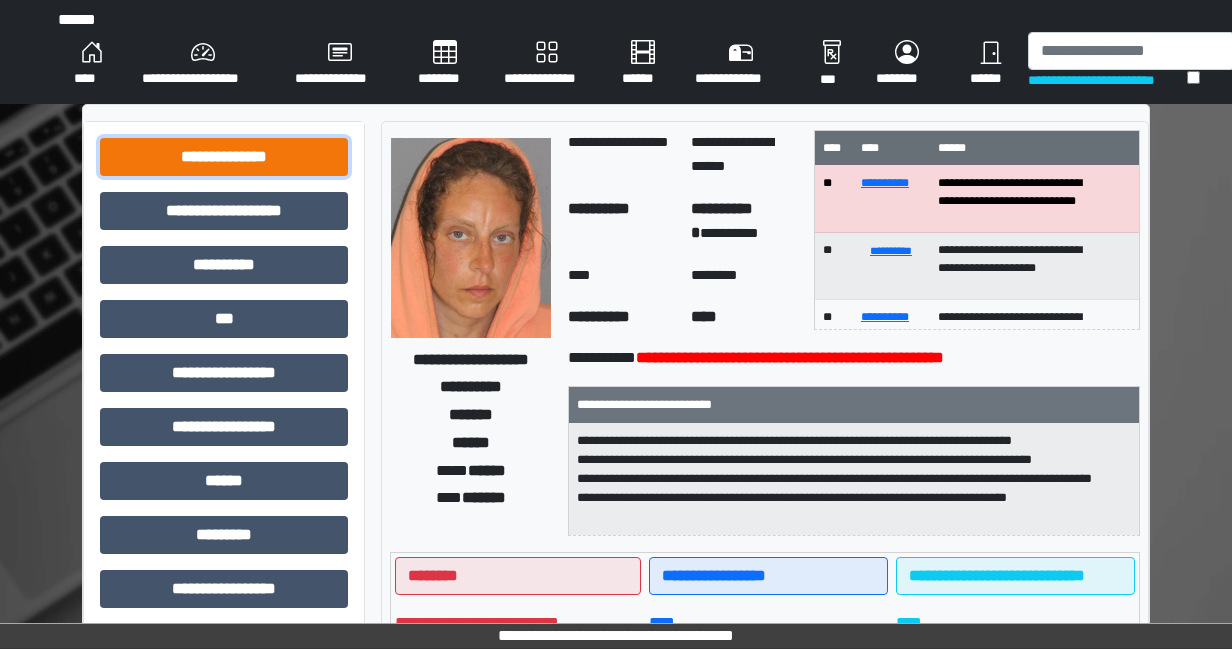 click on "**********" at bounding box center [224, 157] 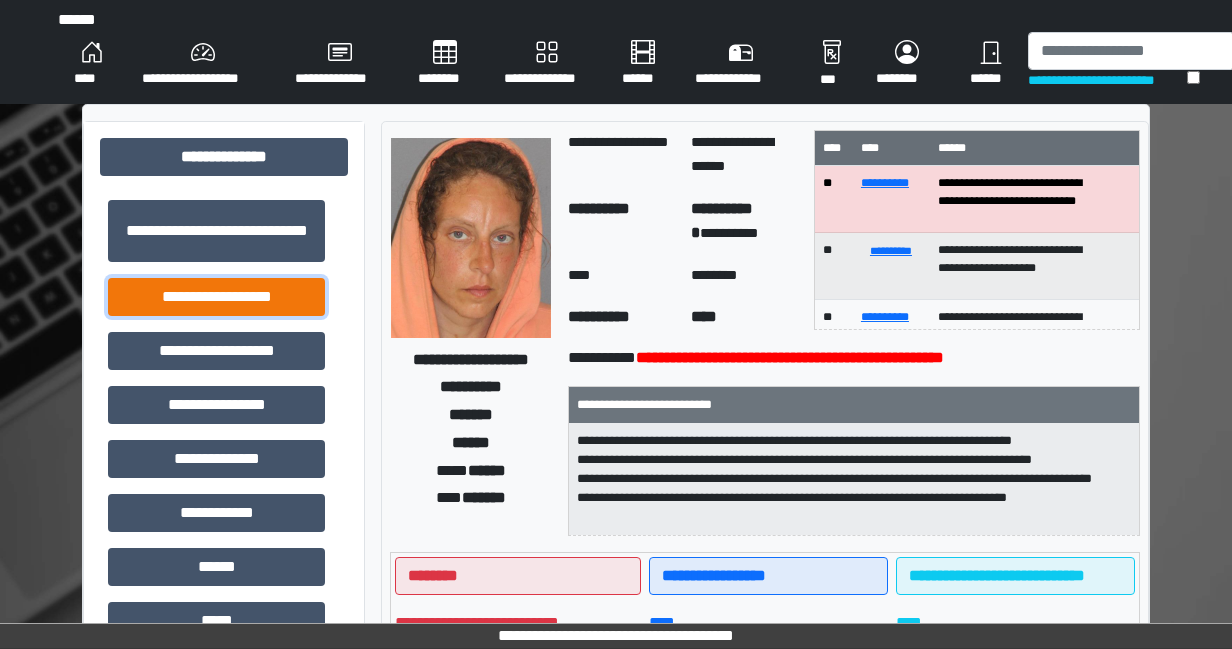 click on "**********" at bounding box center (216, 297) 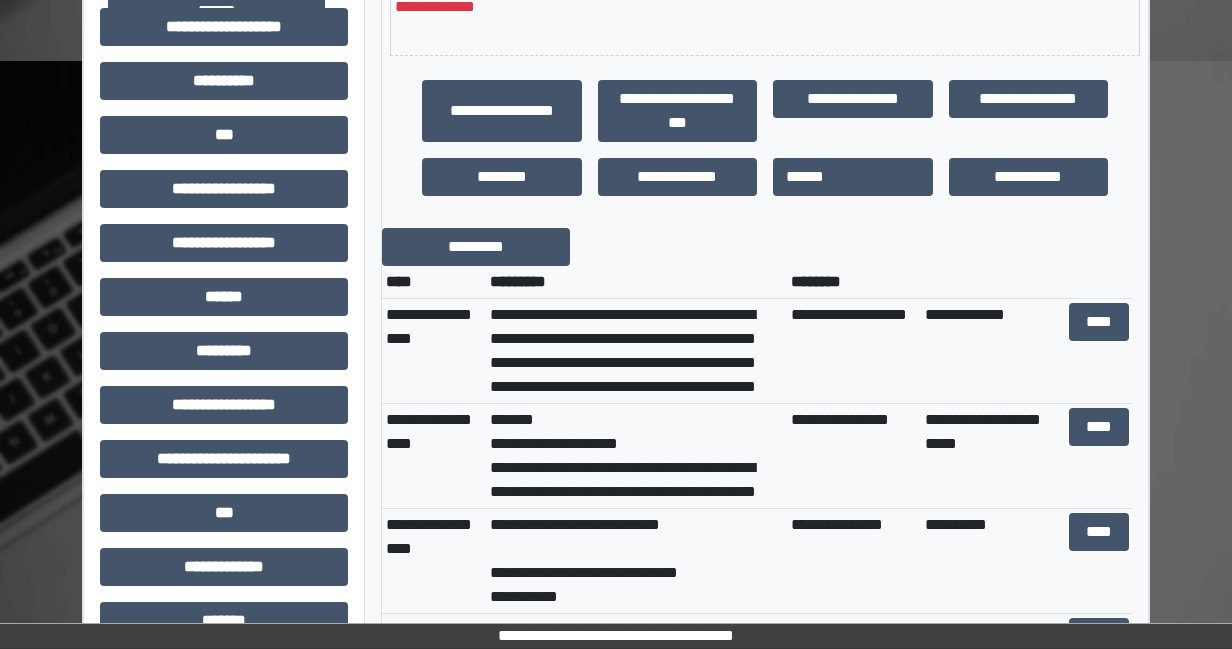 scroll, scrollTop: 700, scrollLeft: 0, axis: vertical 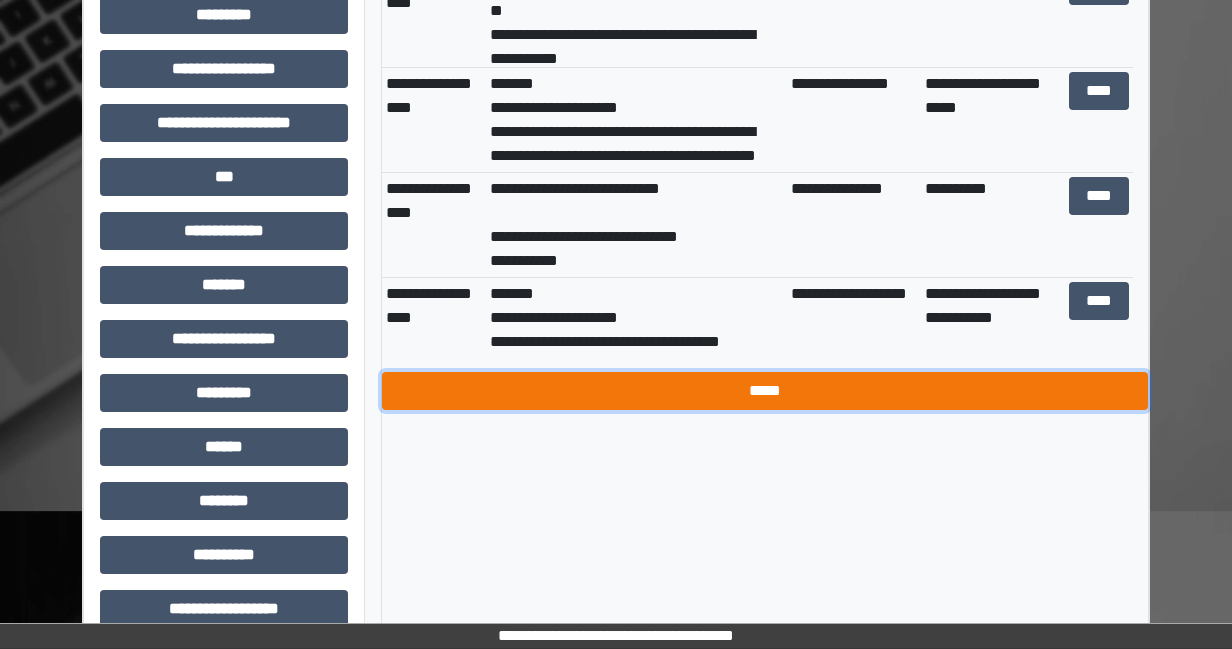 click on "*****" at bounding box center [765, 391] 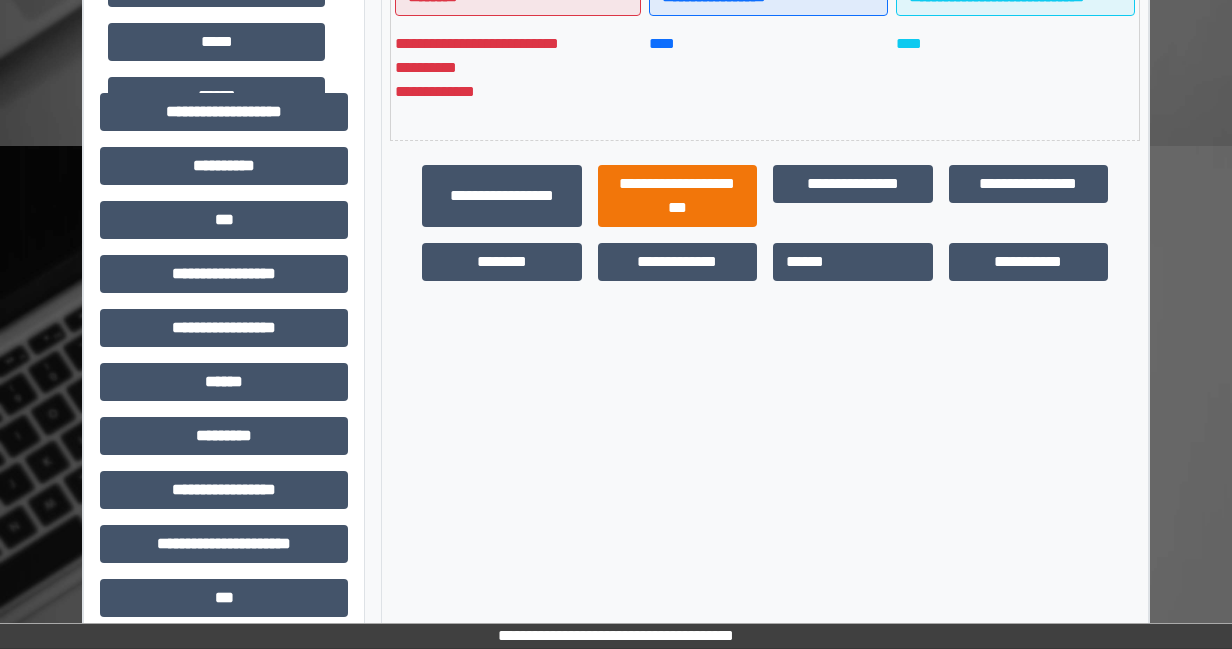 scroll, scrollTop: 400, scrollLeft: 0, axis: vertical 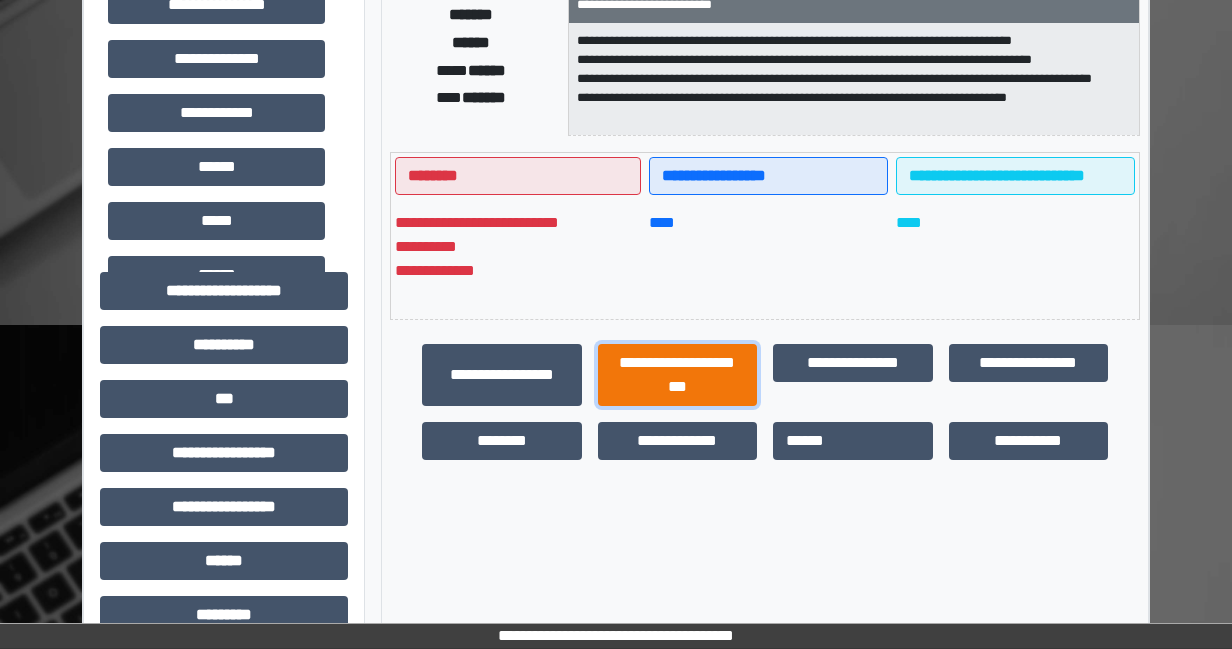 click on "**********" at bounding box center [678, 375] 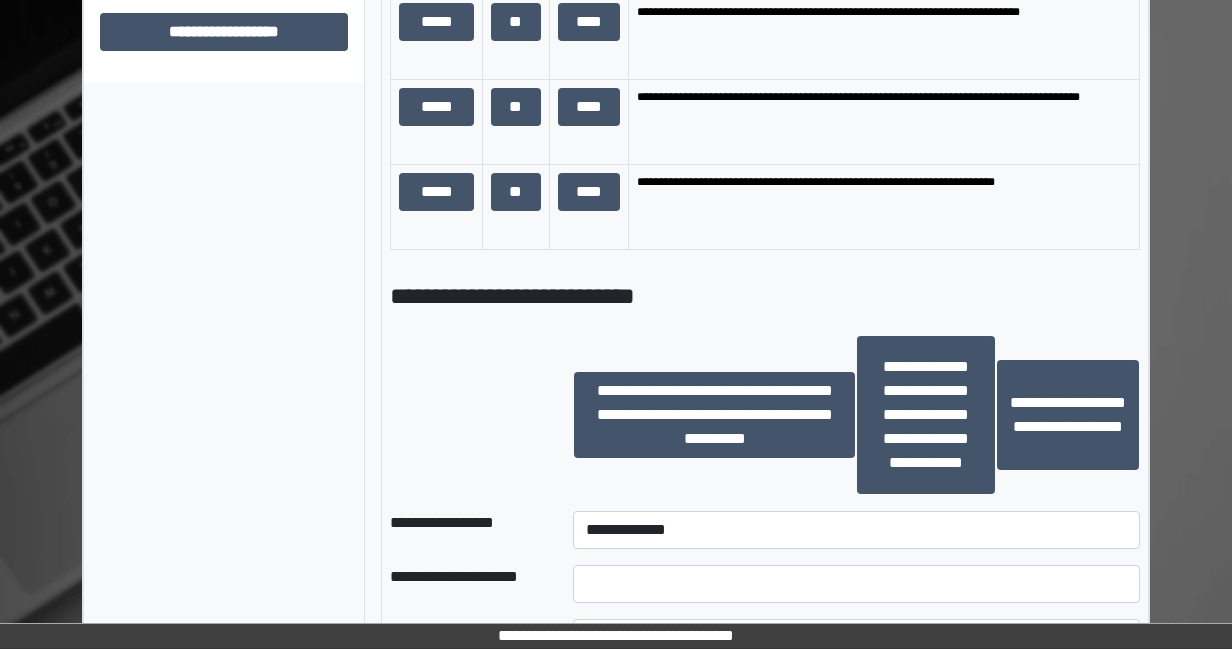 scroll, scrollTop: 1600, scrollLeft: 0, axis: vertical 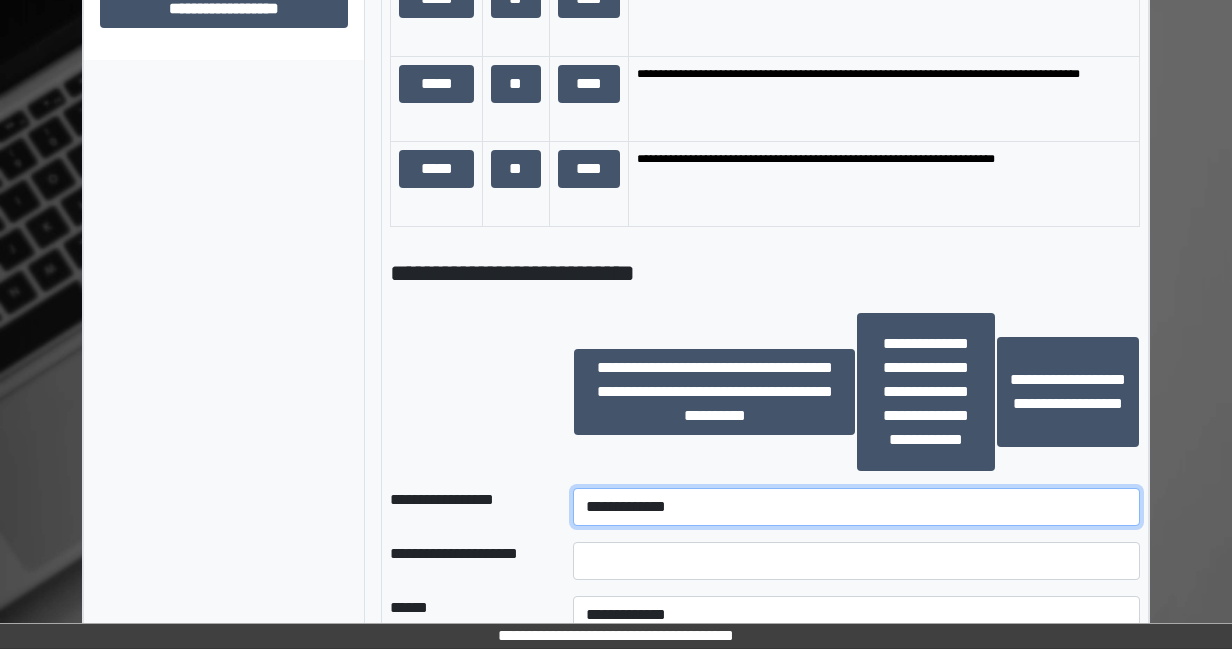 click on "**********" at bounding box center (856, 507) 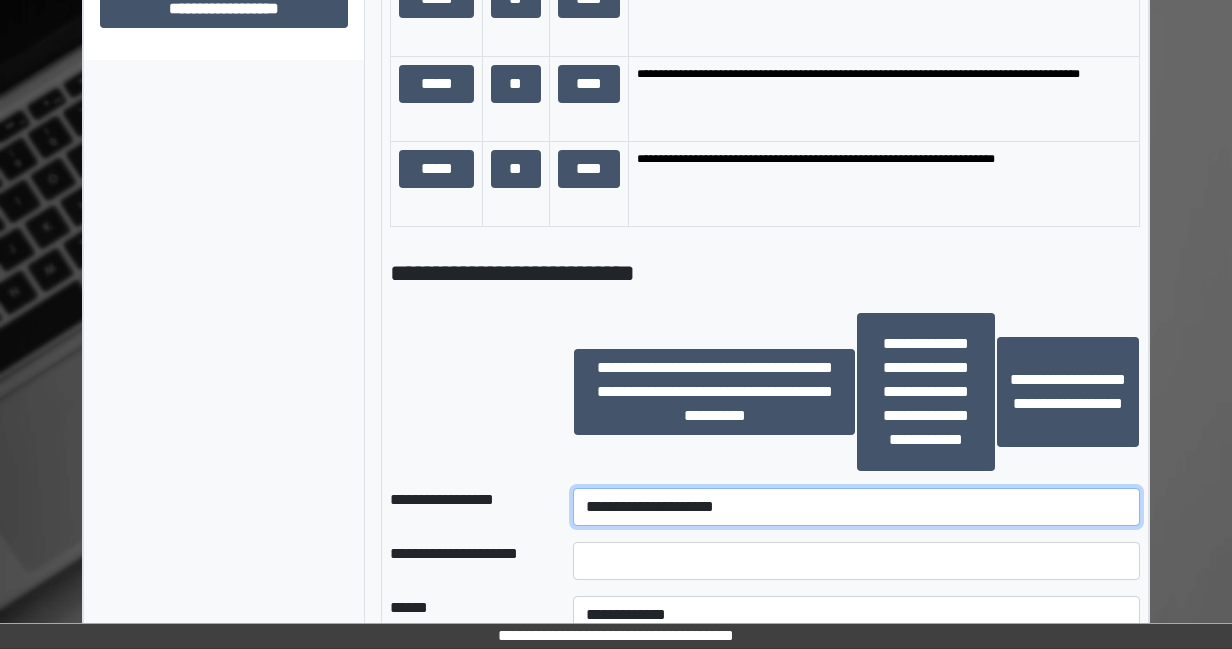 click on "**********" at bounding box center [856, 507] 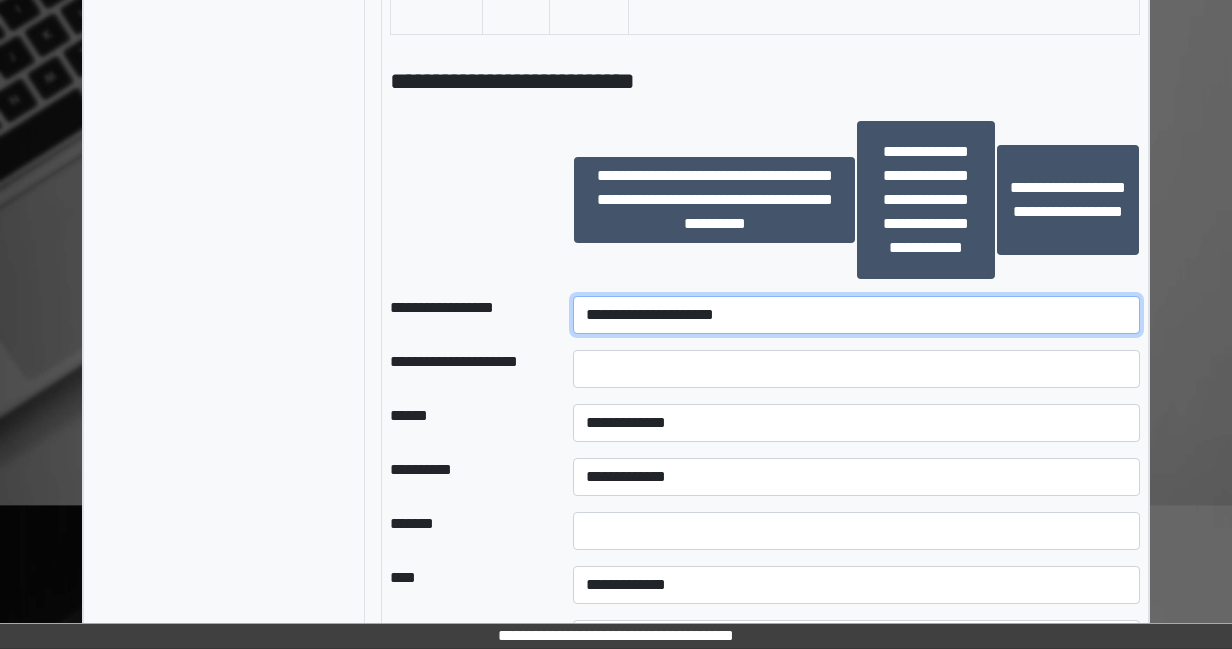 scroll, scrollTop: 1800, scrollLeft: 0, axis: vertical 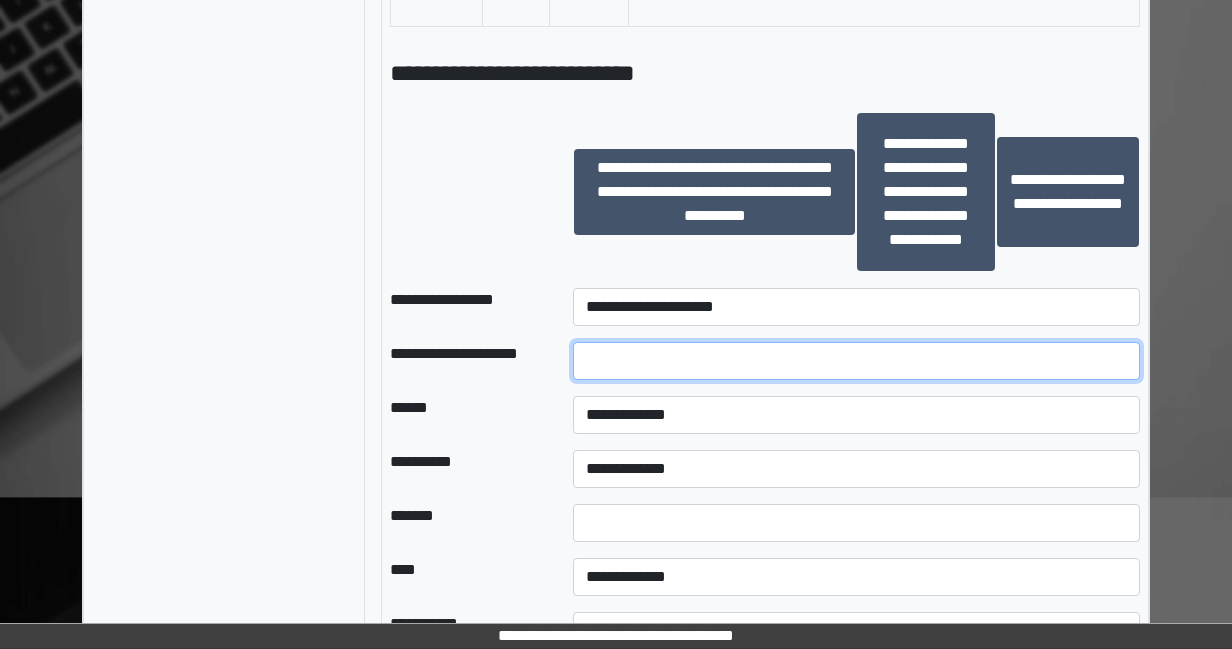 click at bounding box center [856, 361] 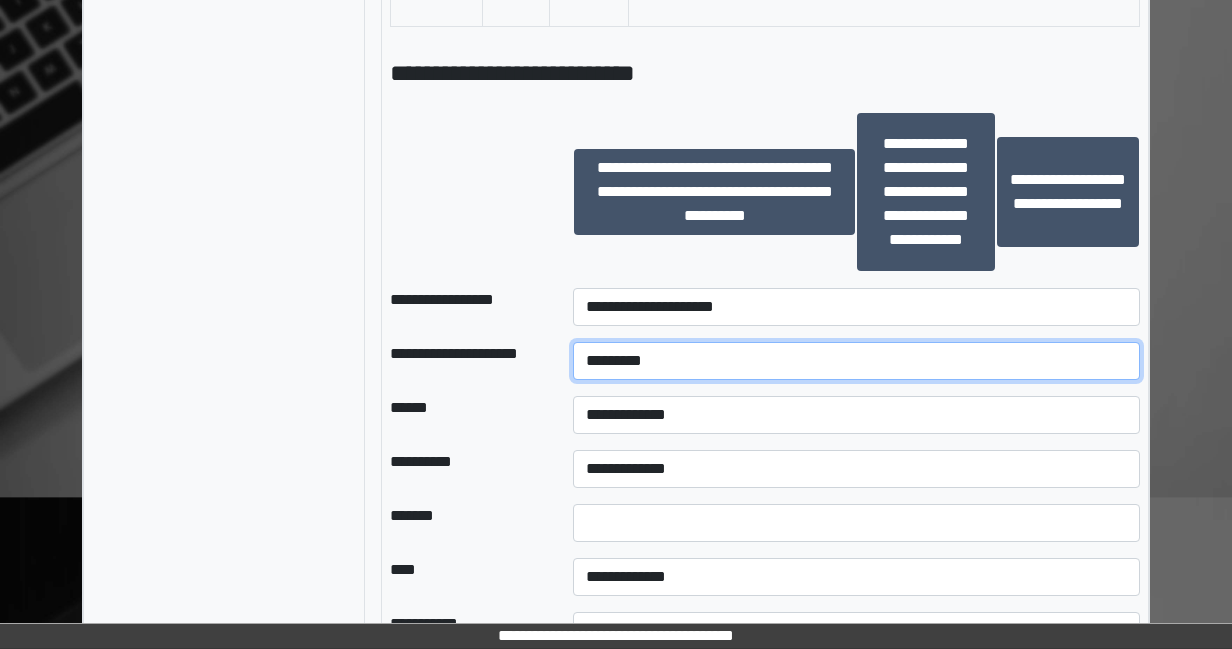 type on "*********" 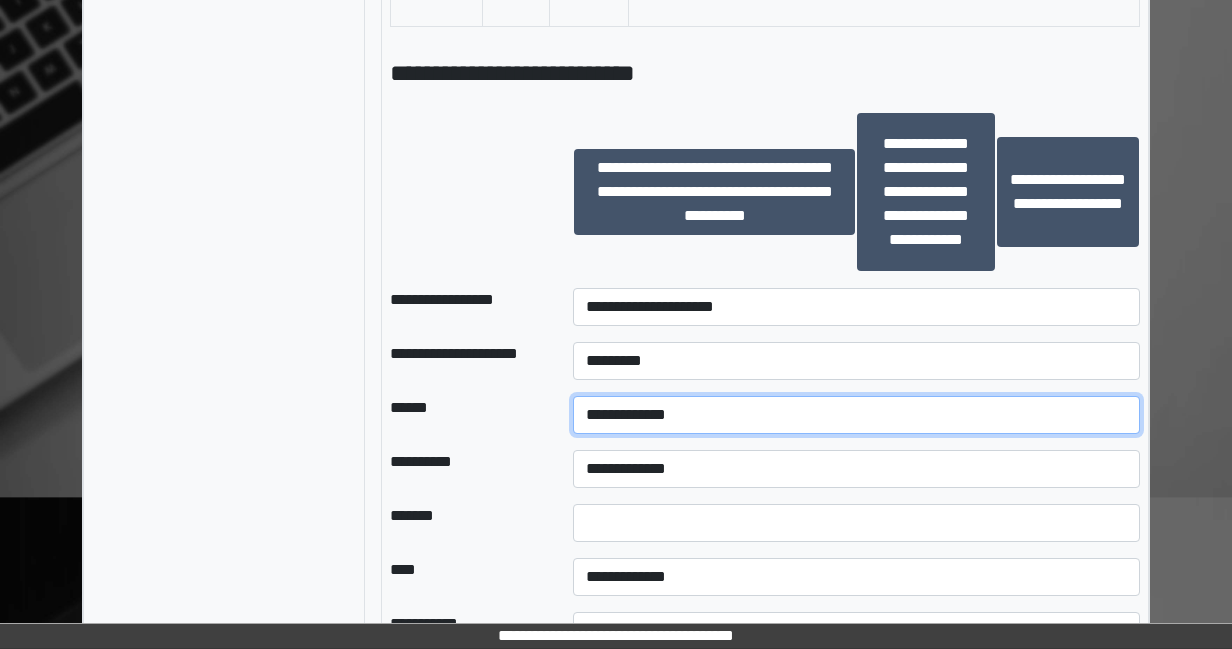 click on "**********" at bounding box center (856, 415) 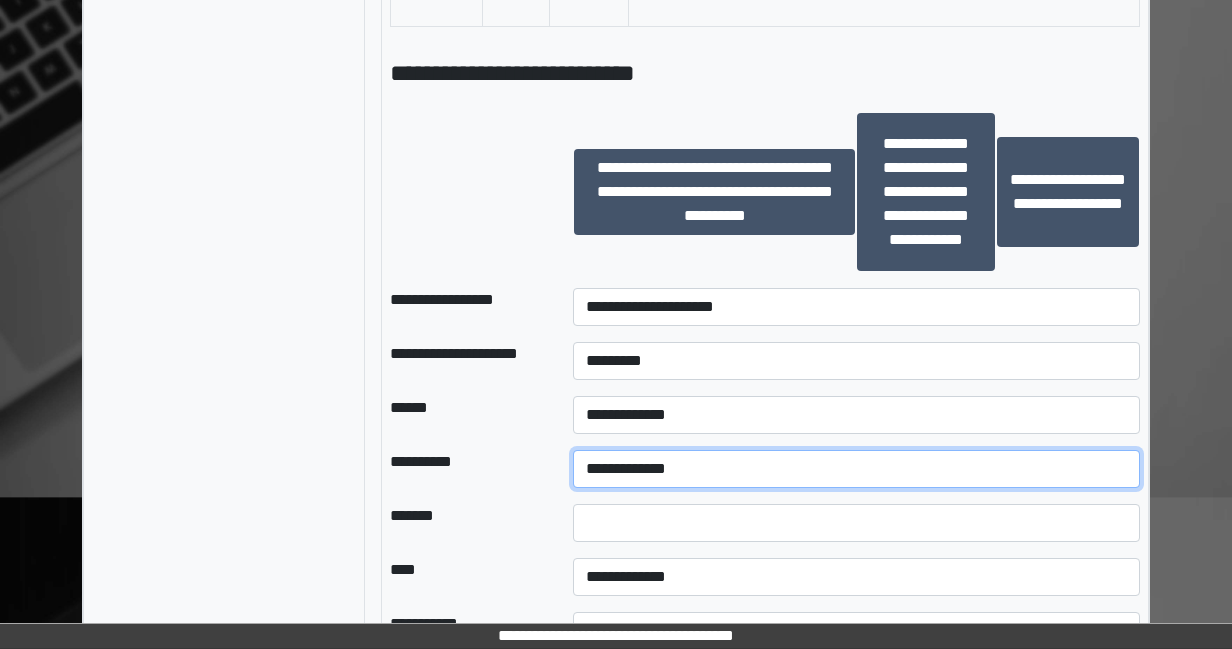 click on "**********" at bounding box center (856, 469) 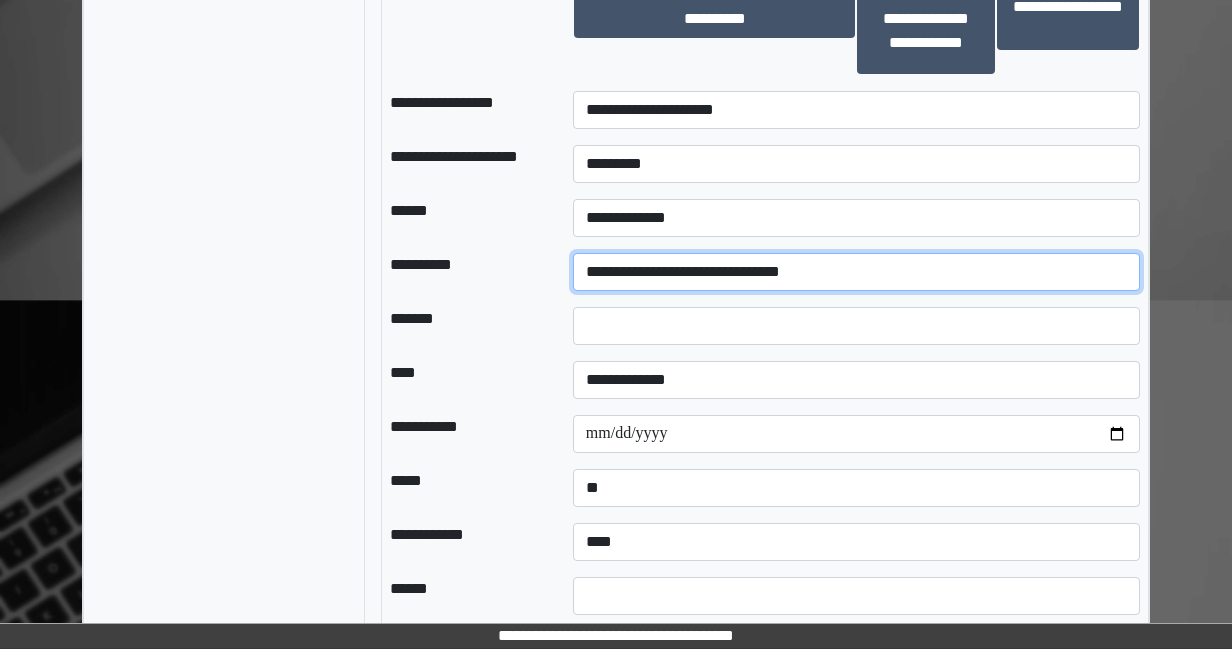 scroll, scrollTop: 2000, scrollLeft: 0, axis: vertical 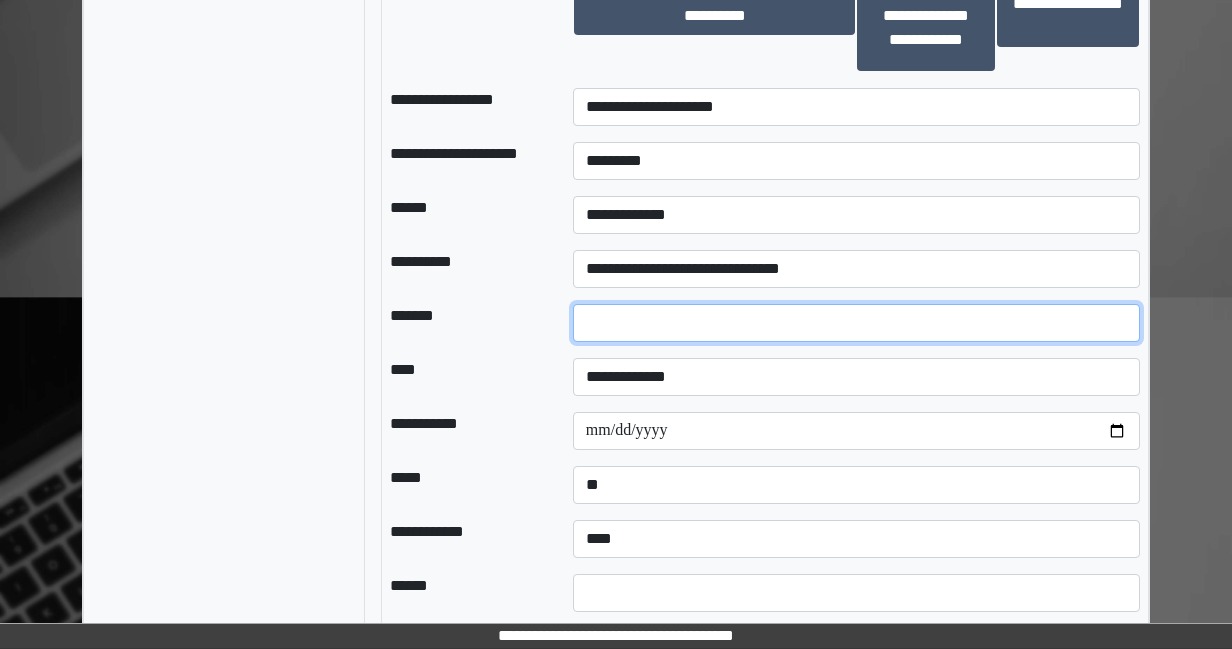 click at bounding box center (856, 323) 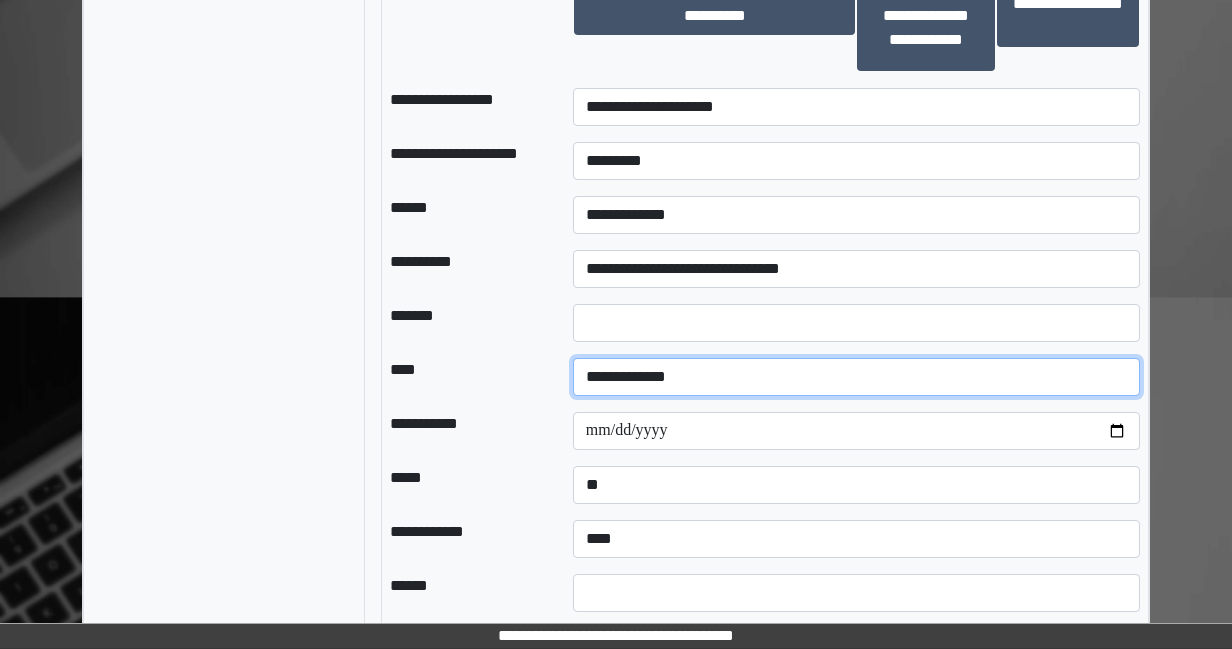 click on "**********" at bounding box center (856, 377) 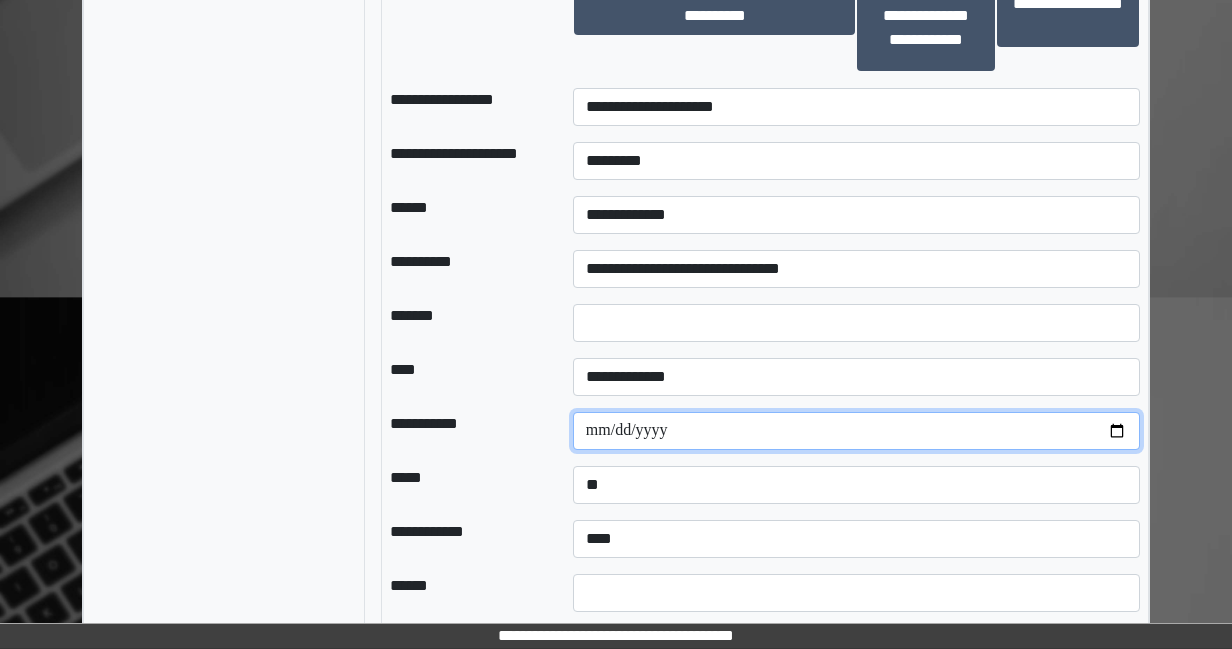 click at bounding box center (856, 431) 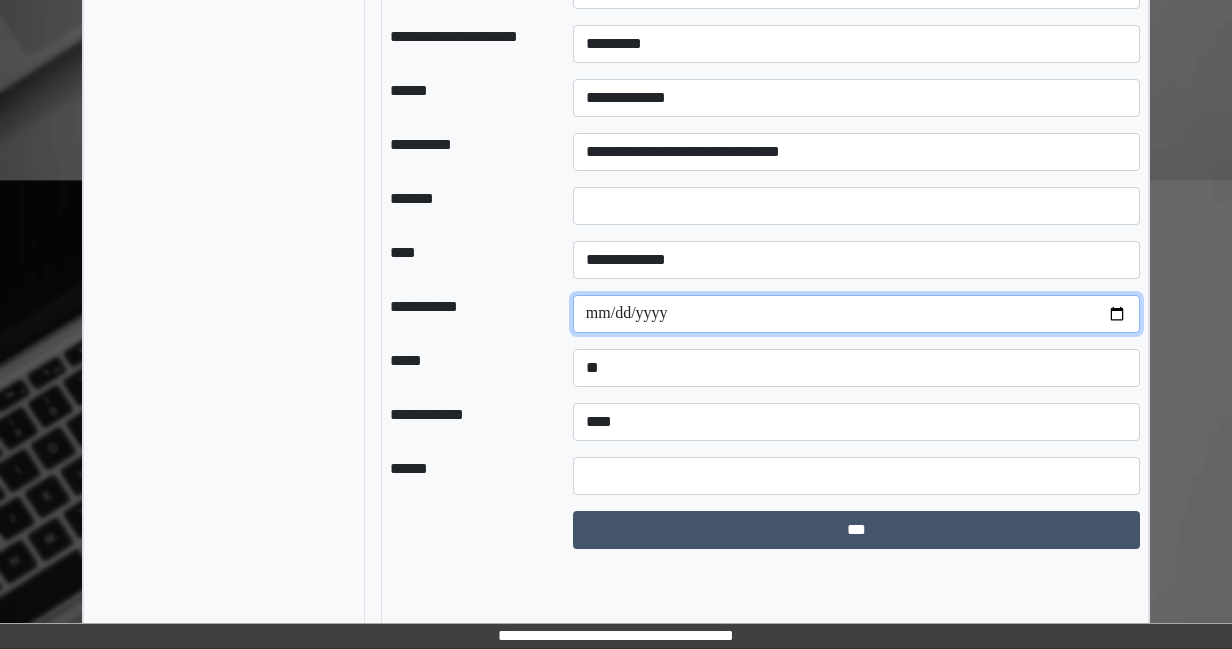 scroll, scrollTop: 2119, scrollLeft: 0, axis: vertical 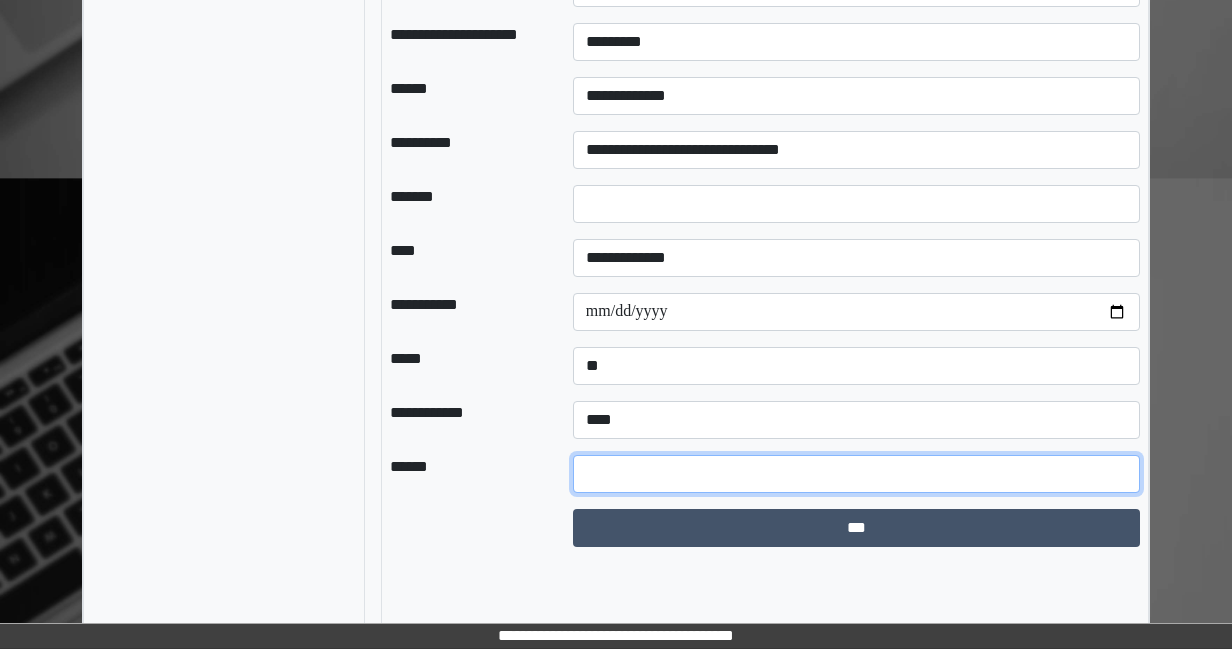 click at bounding box center [856, 474] 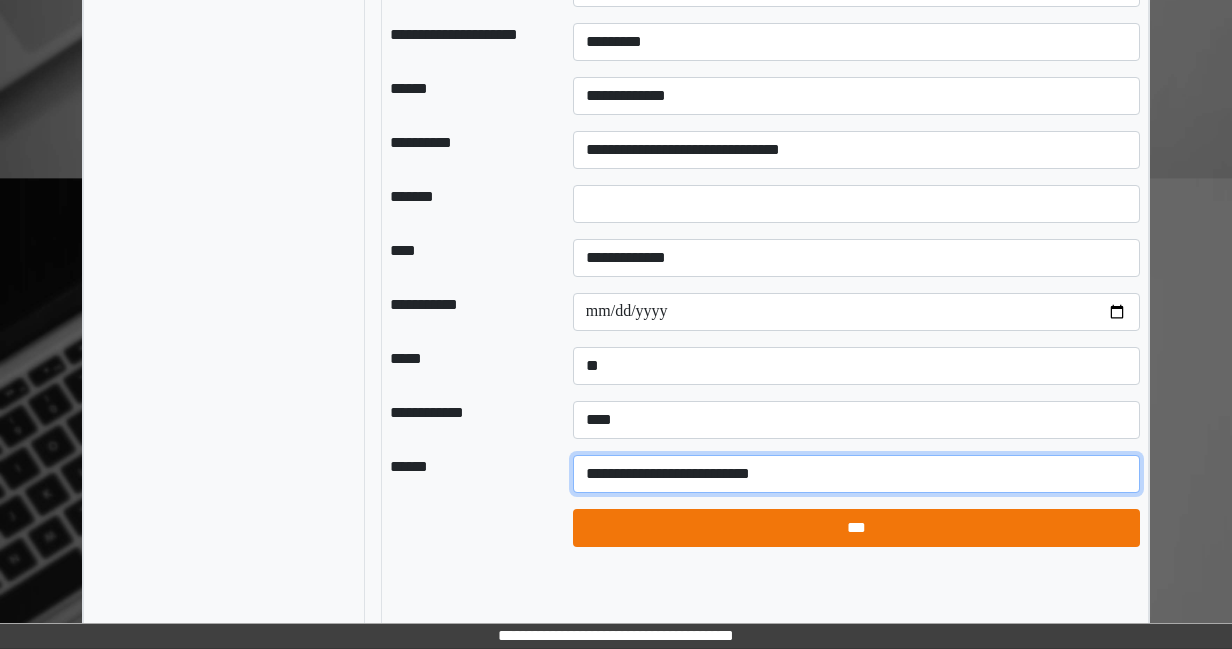 type on "**********" 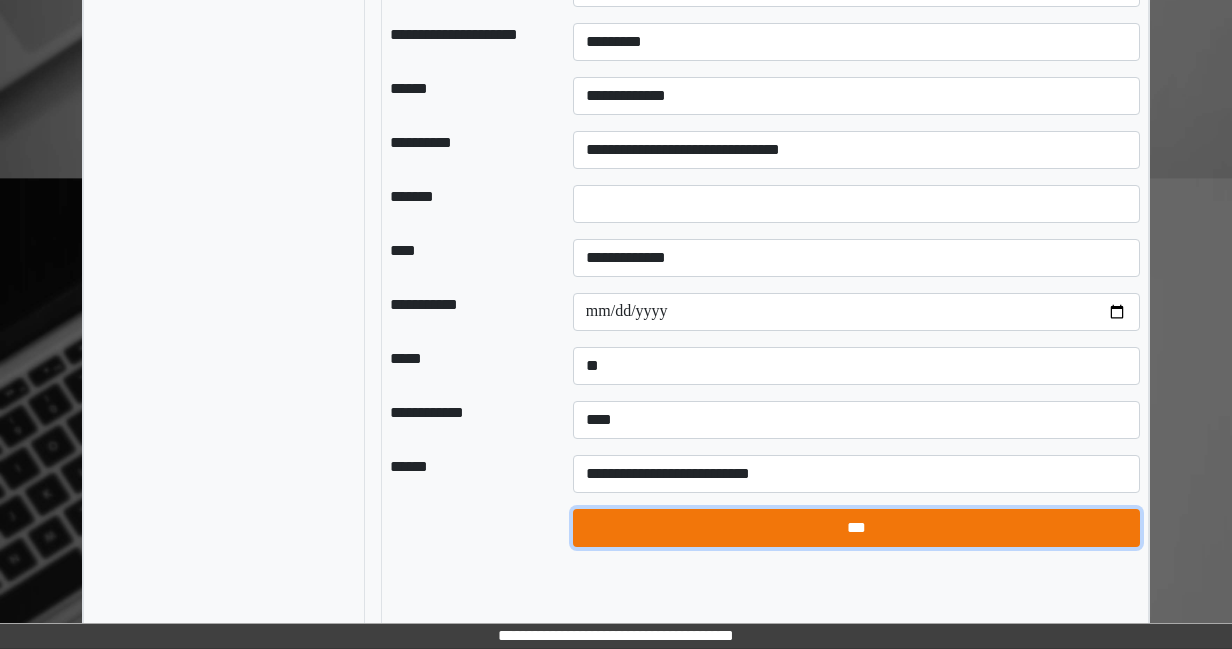 click on "***" at bounding box center [856, 528] 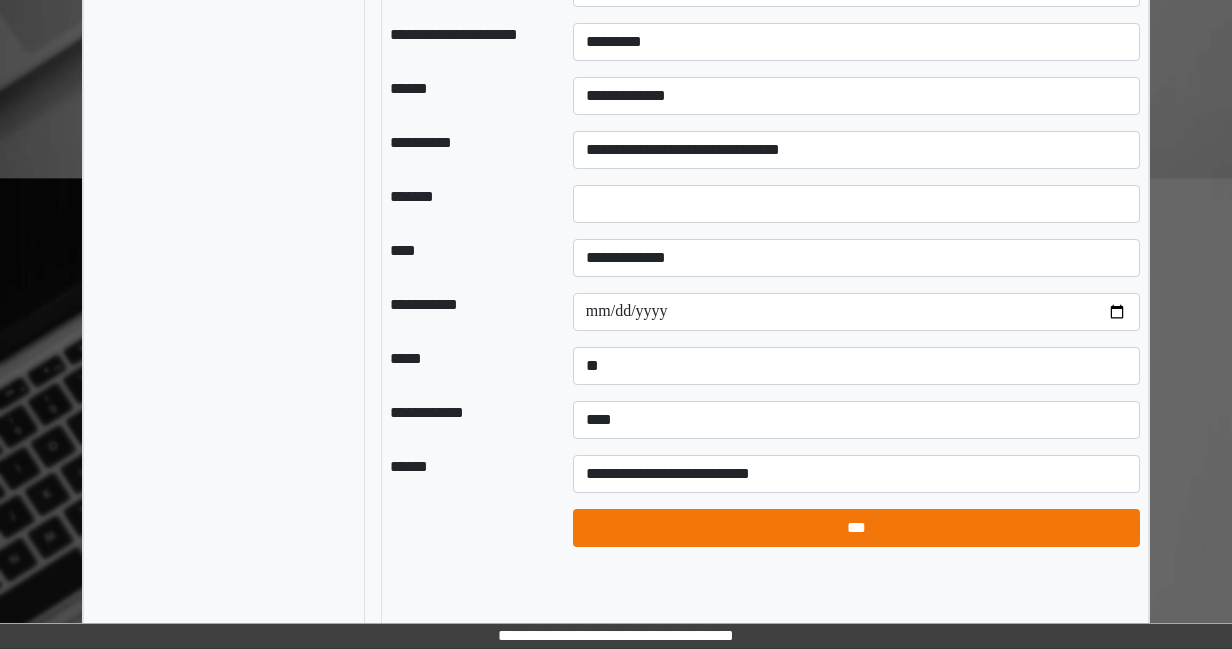 select on "*" 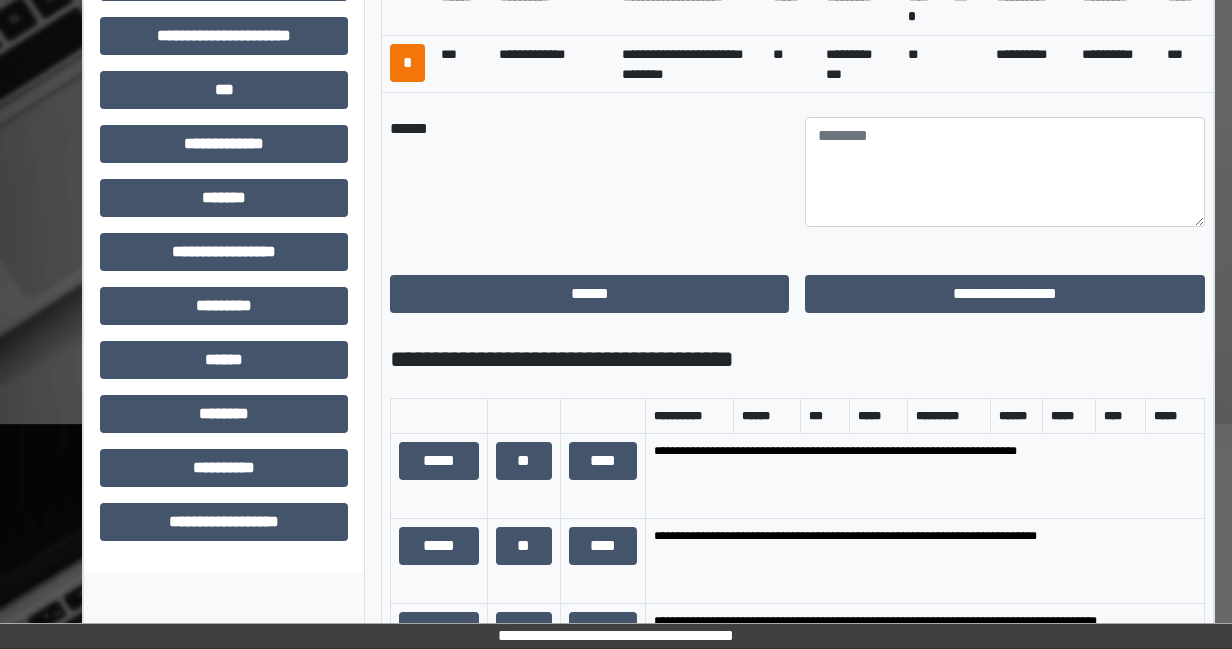 scroll, scrollTop: 1019, scrollLeft: 0, axis: vertical 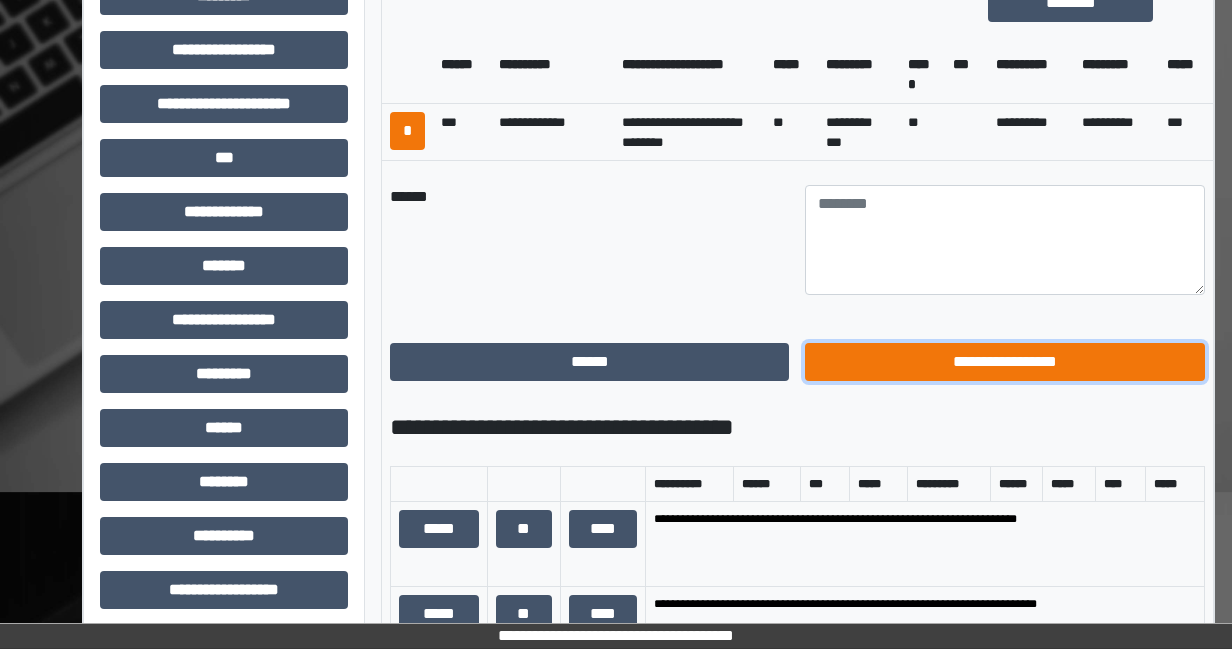 click on "**********" at bounding box center [1004, 362] 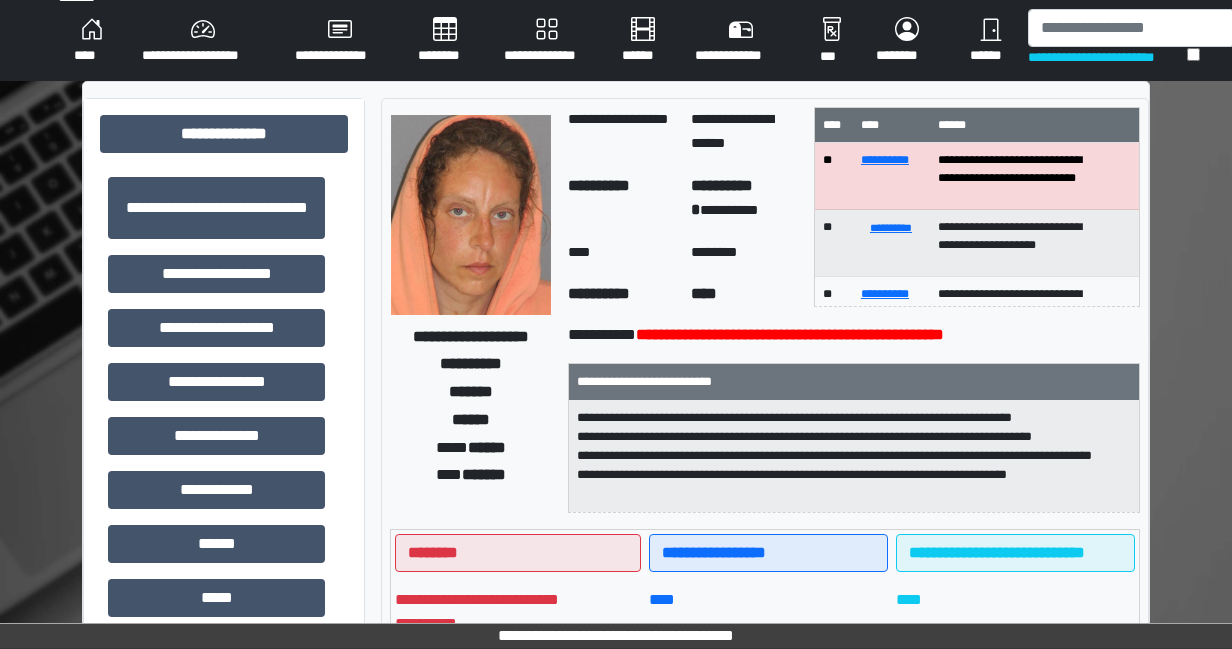 scroll, scrollTop: 0, scrollLeft: 0, axis: both 